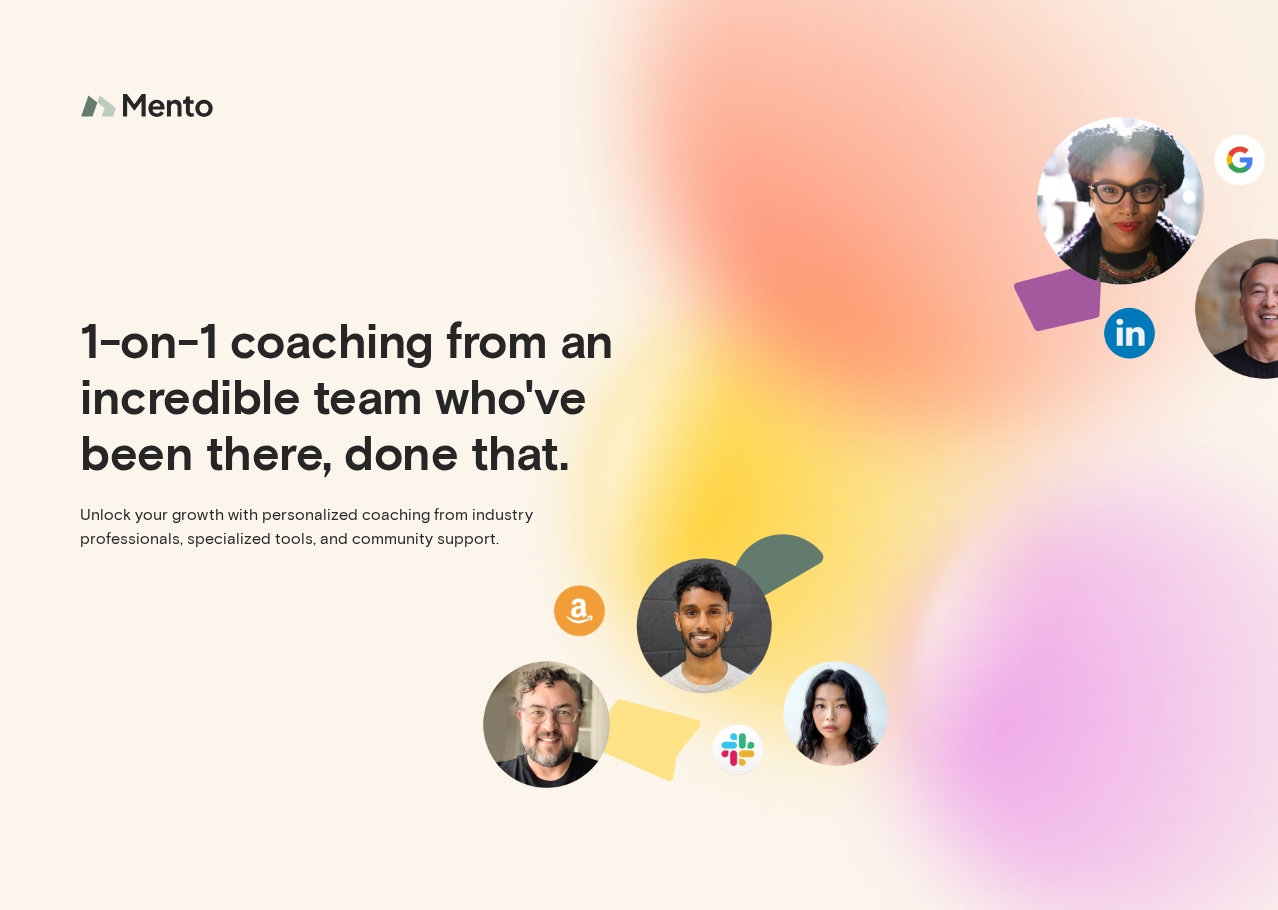 scroll, scrollTop: 0, scrollLeft: 0, axis: both 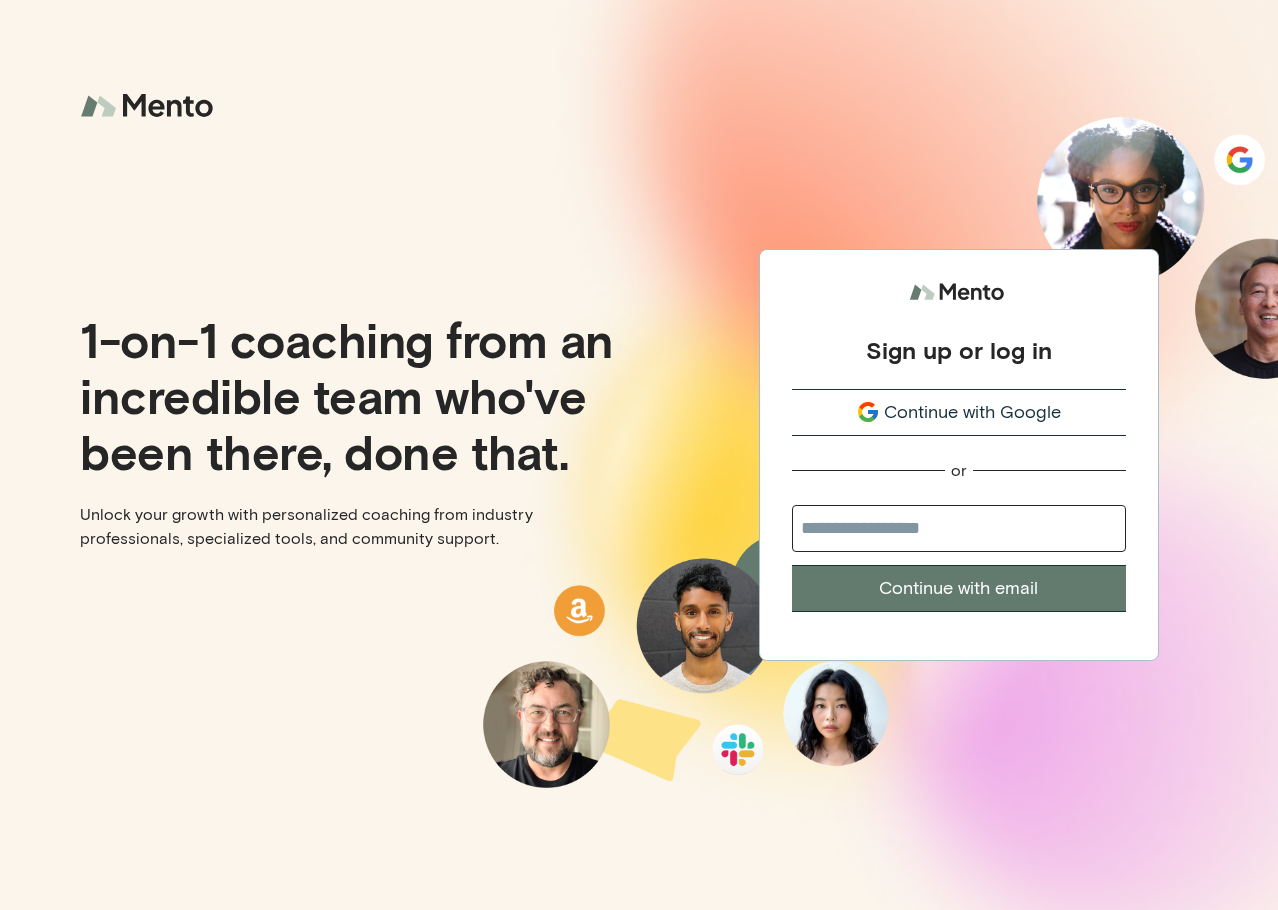click at bounding box center (959, 528) 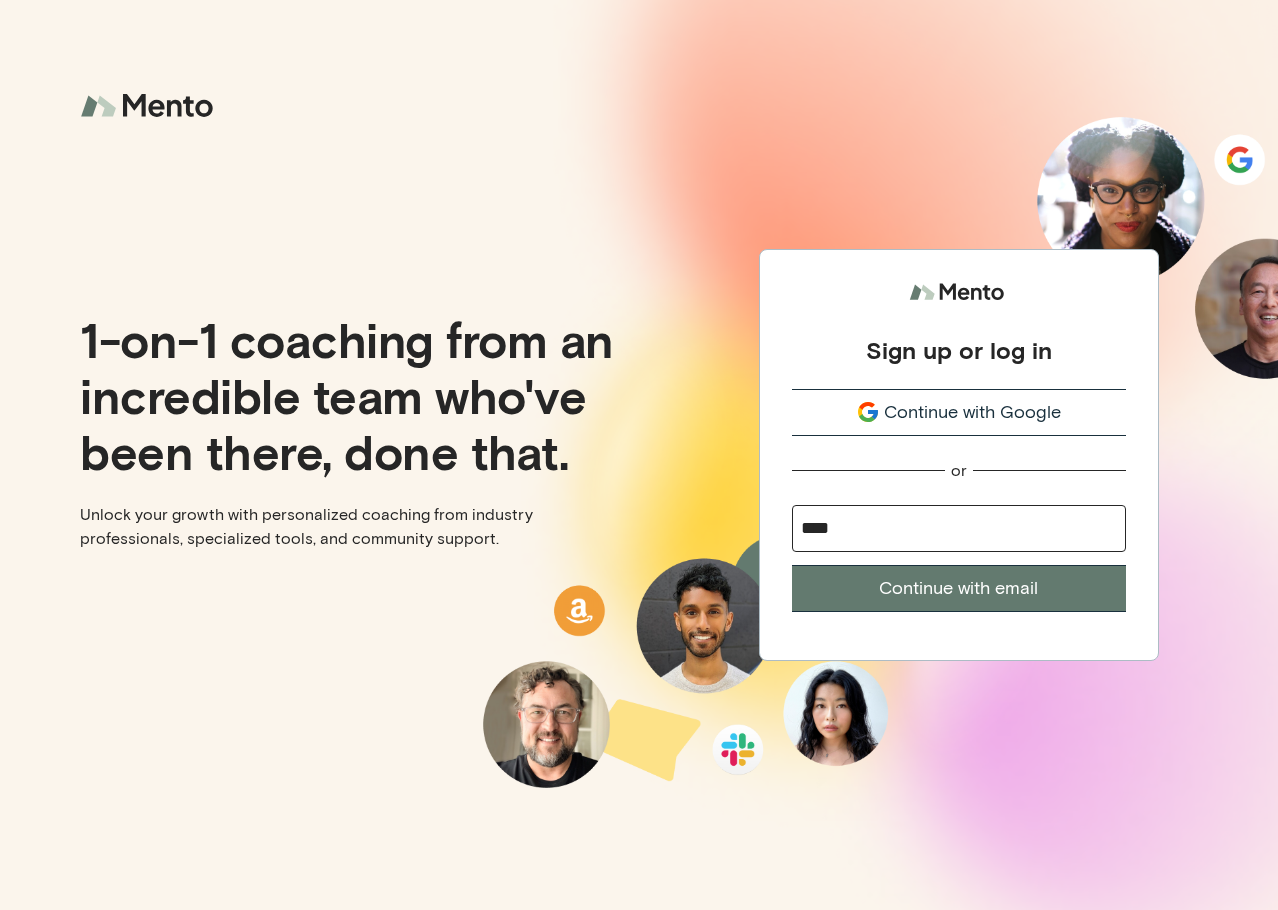 type on "**********" 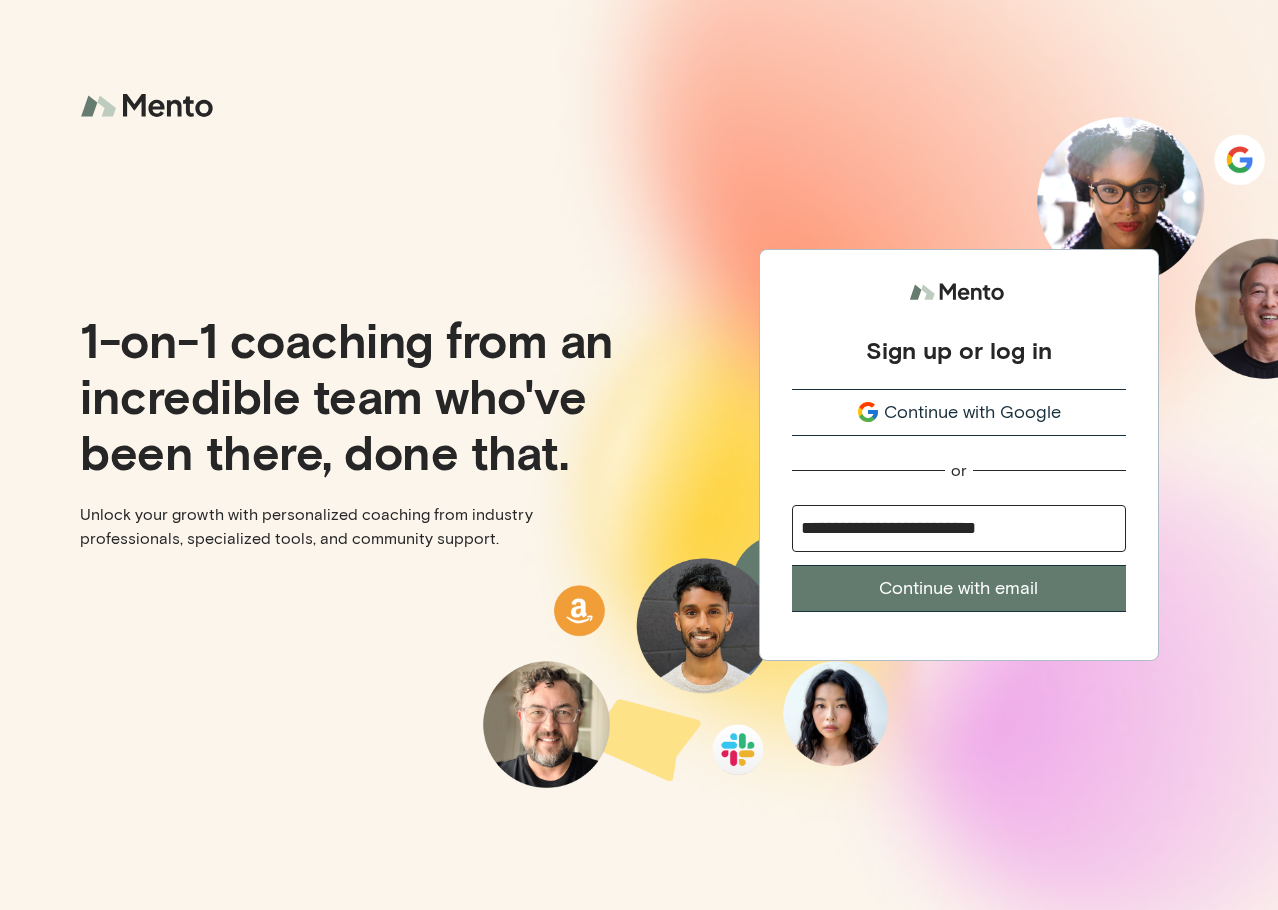 click on "Continue with email" at bounding box center (959, 588) 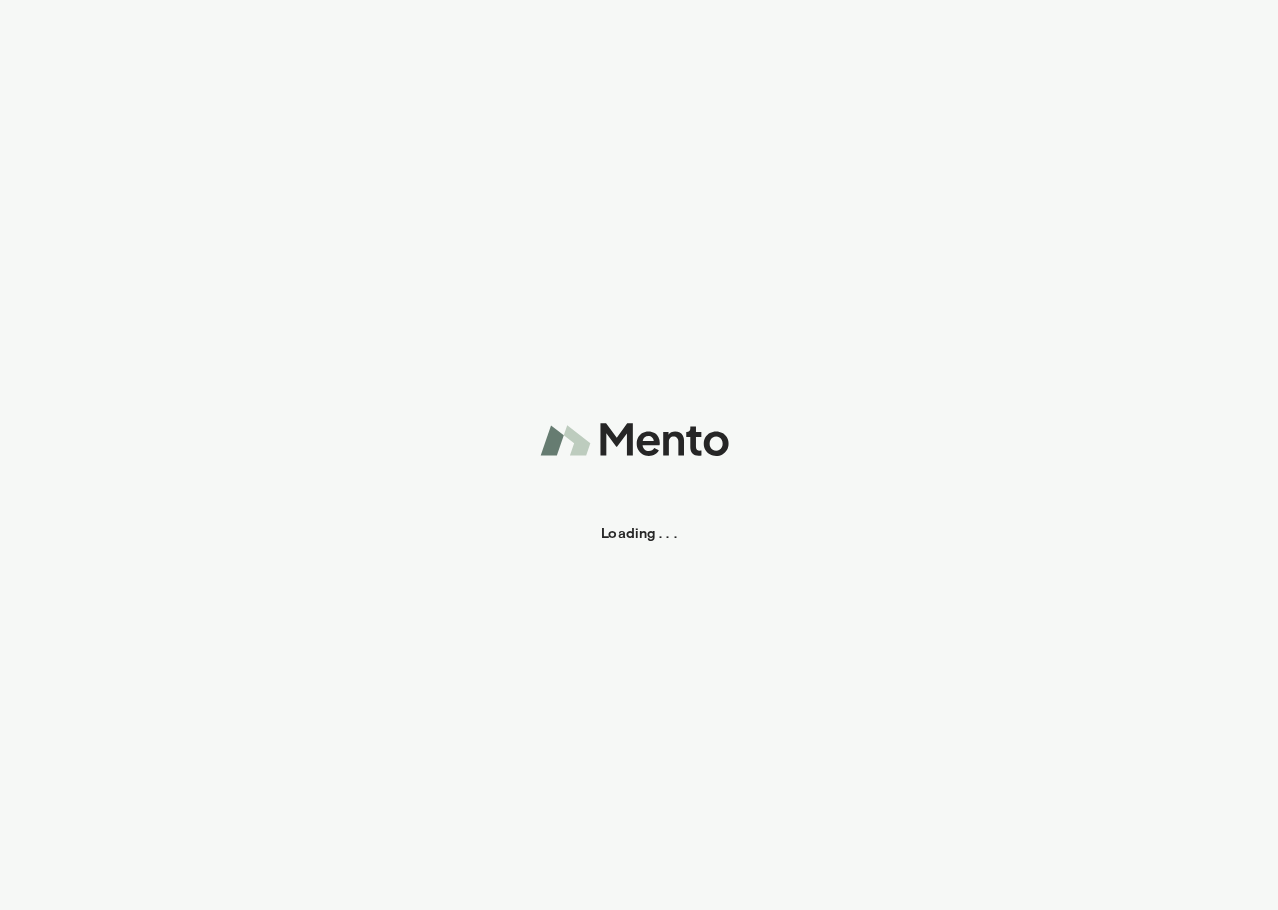 scroll, scrollTop: 0, scrollLeft: 0, axis: both 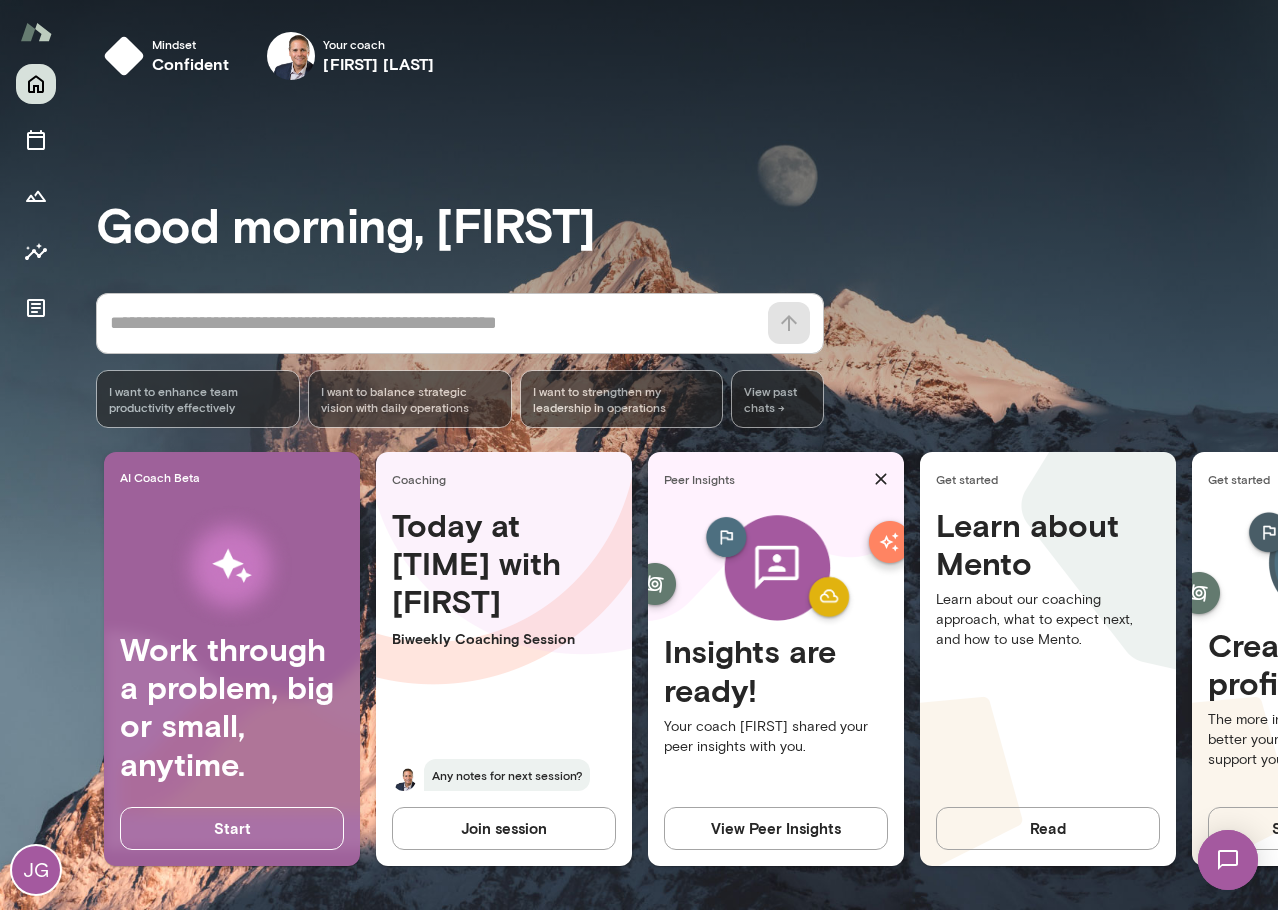 click at bounding box center (36, 32) 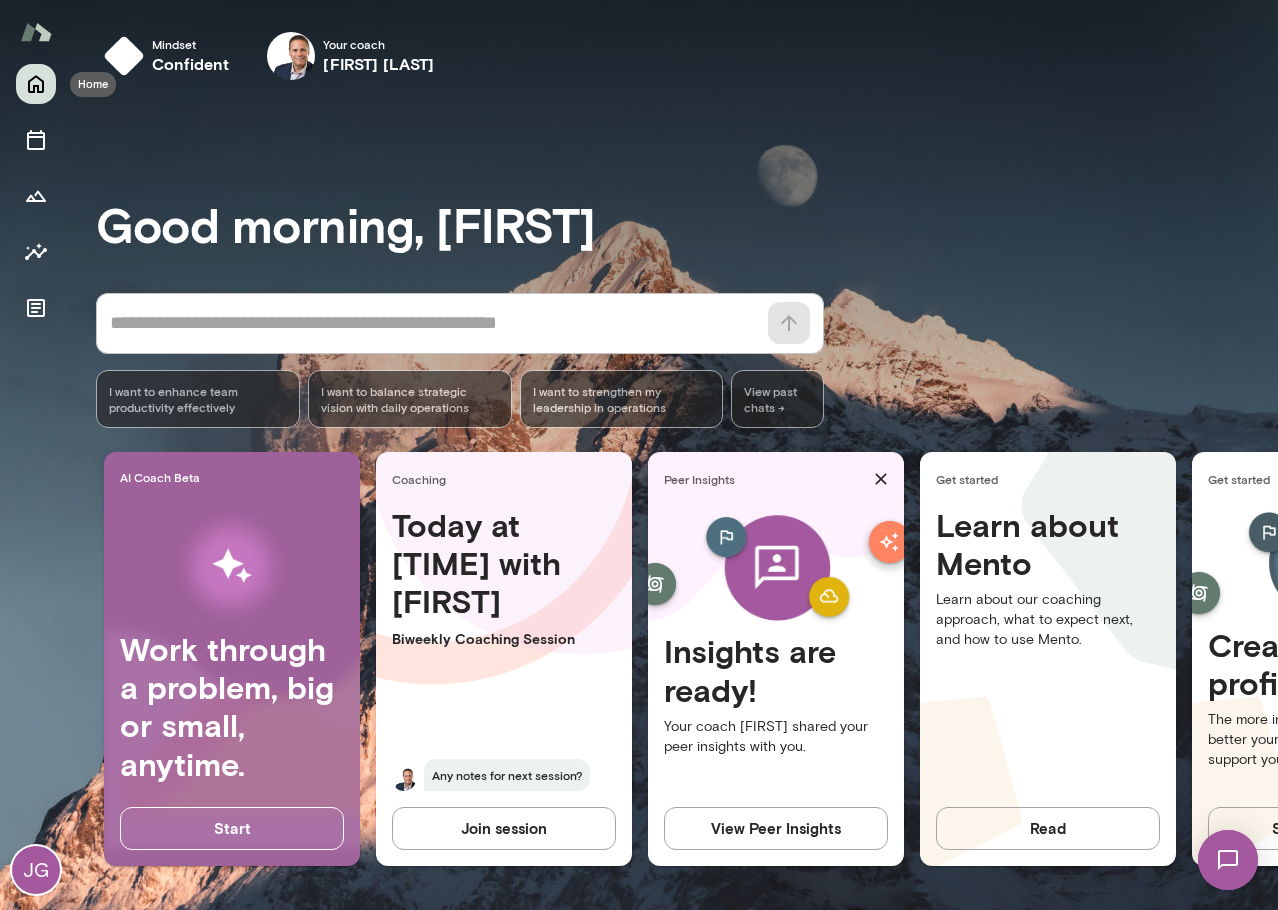 click 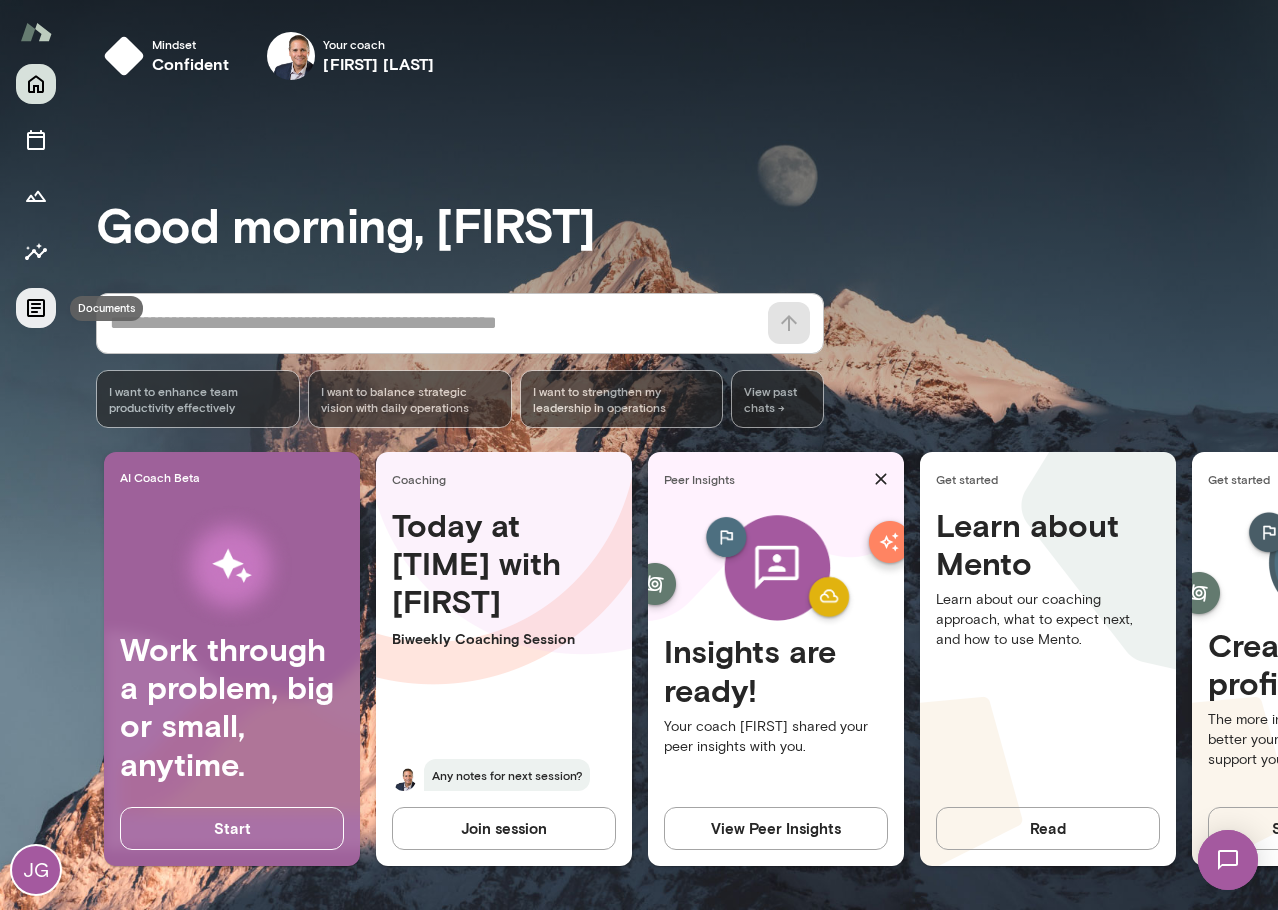 click 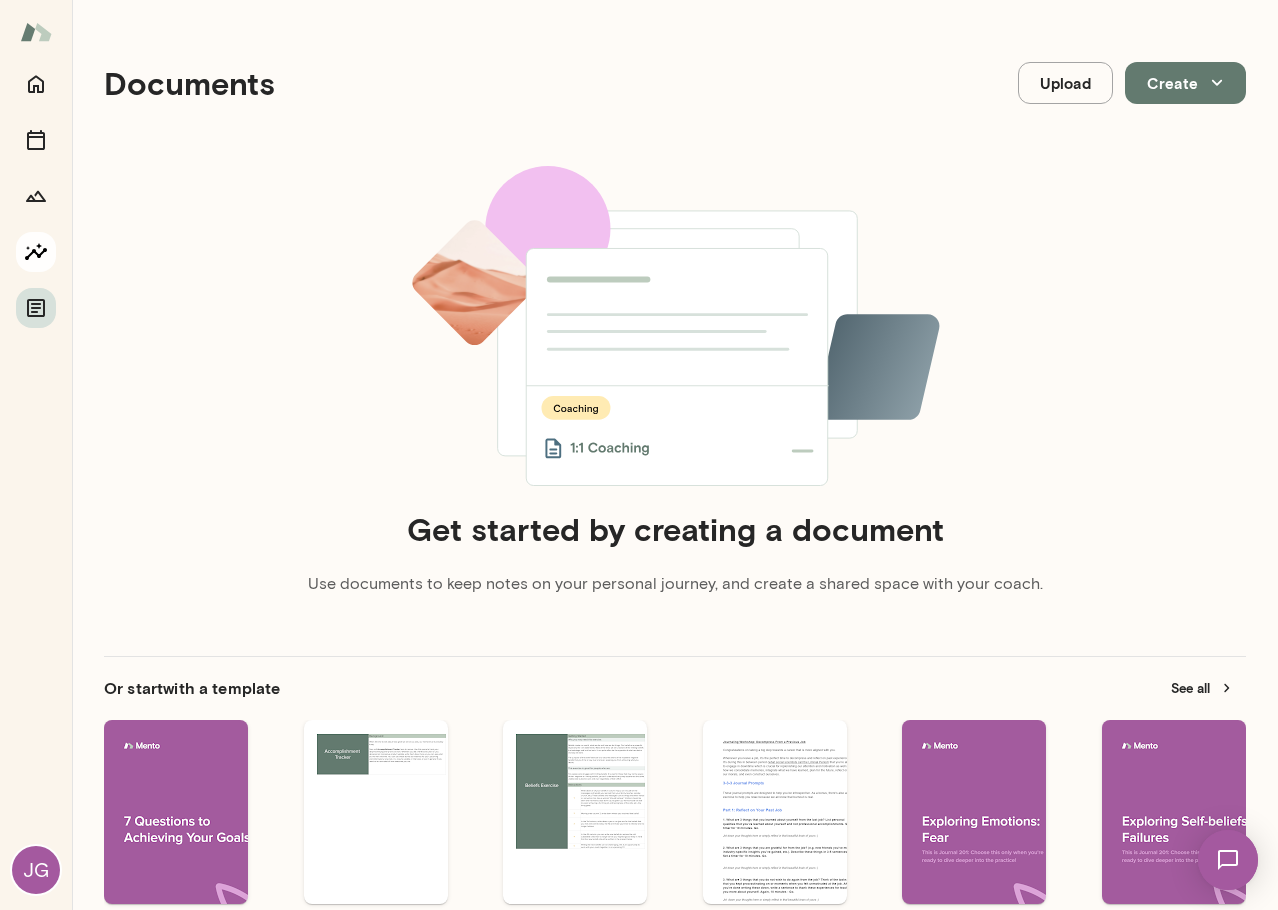 click 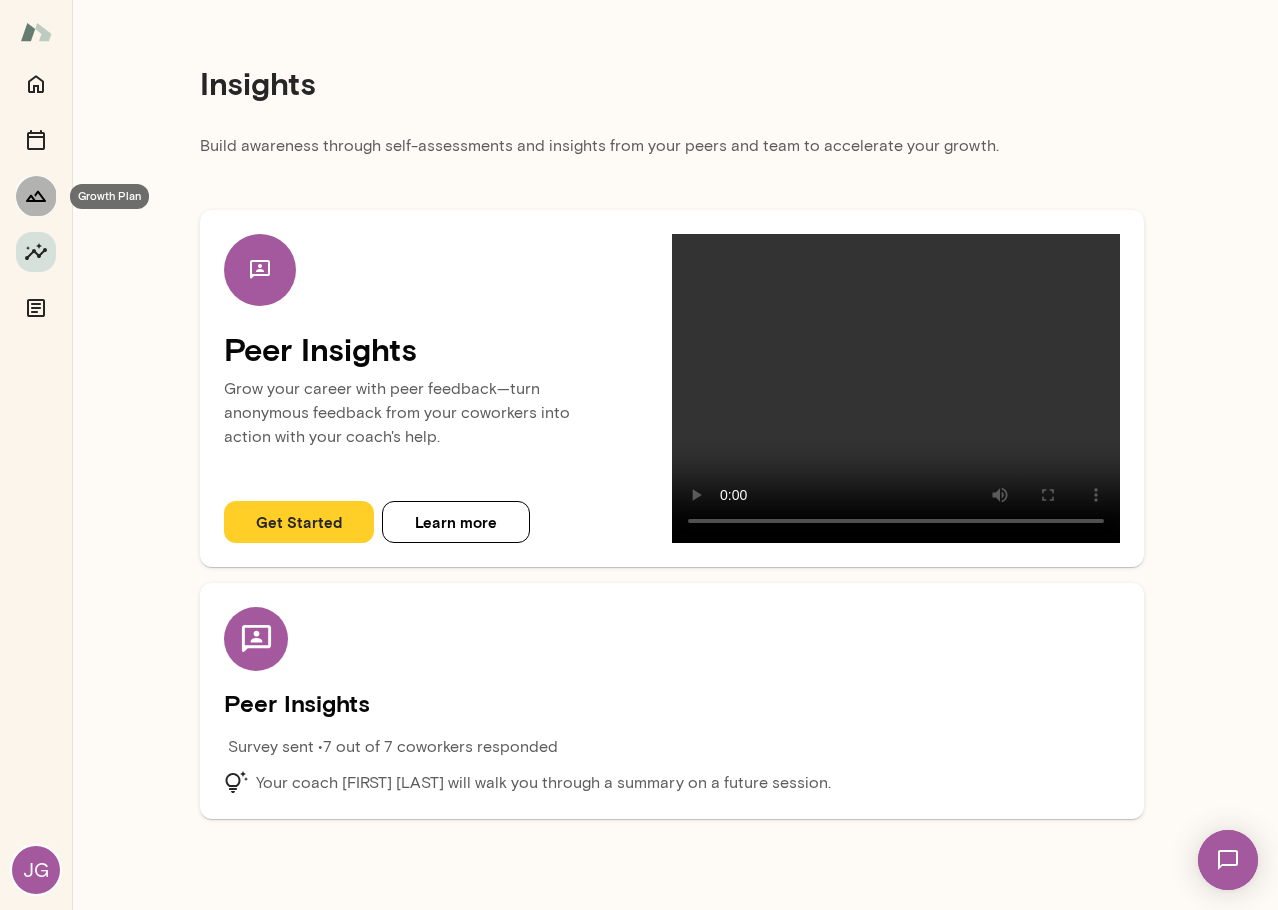 click at bounding box center [36, 196] 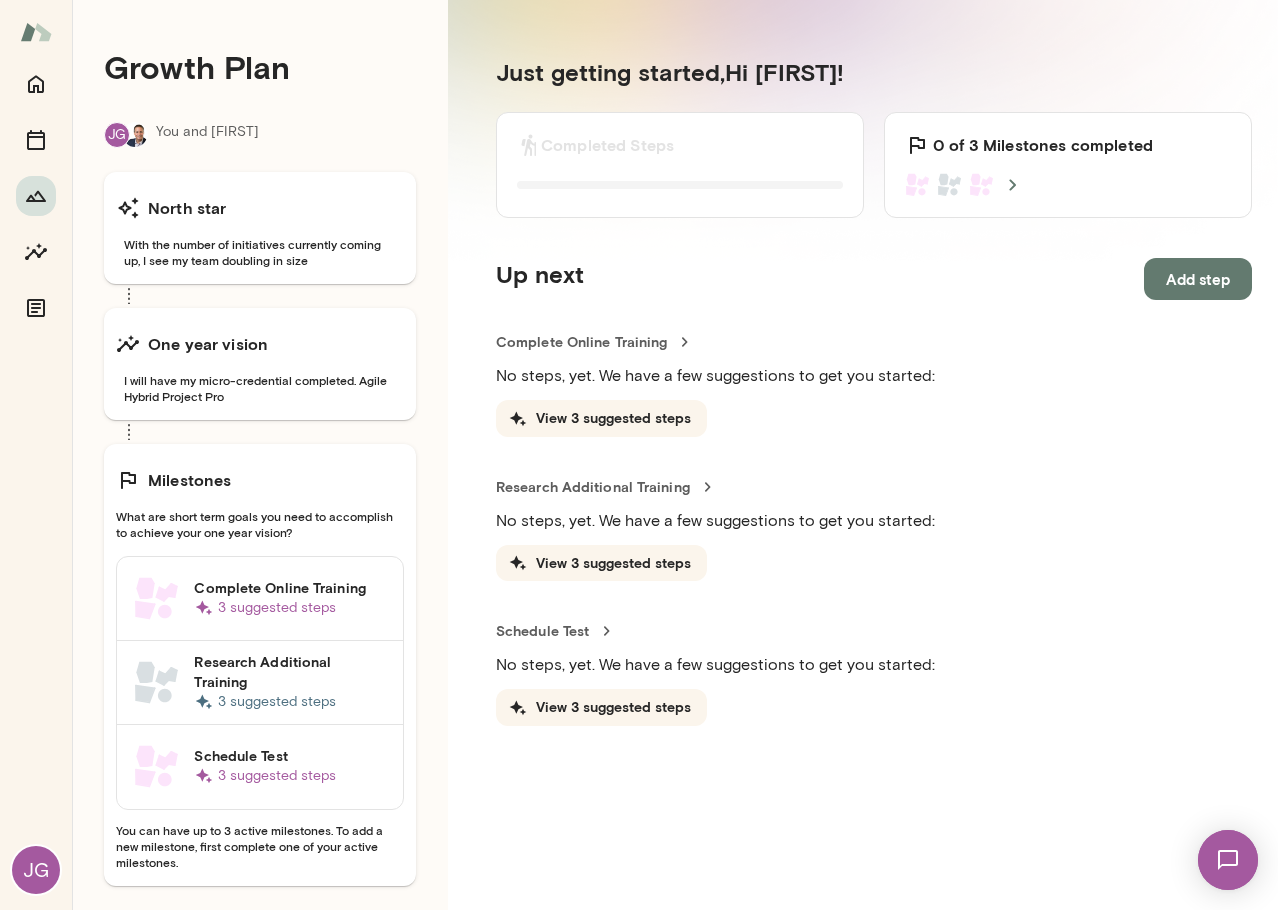click on "JG" at bounding box center (36, 870) 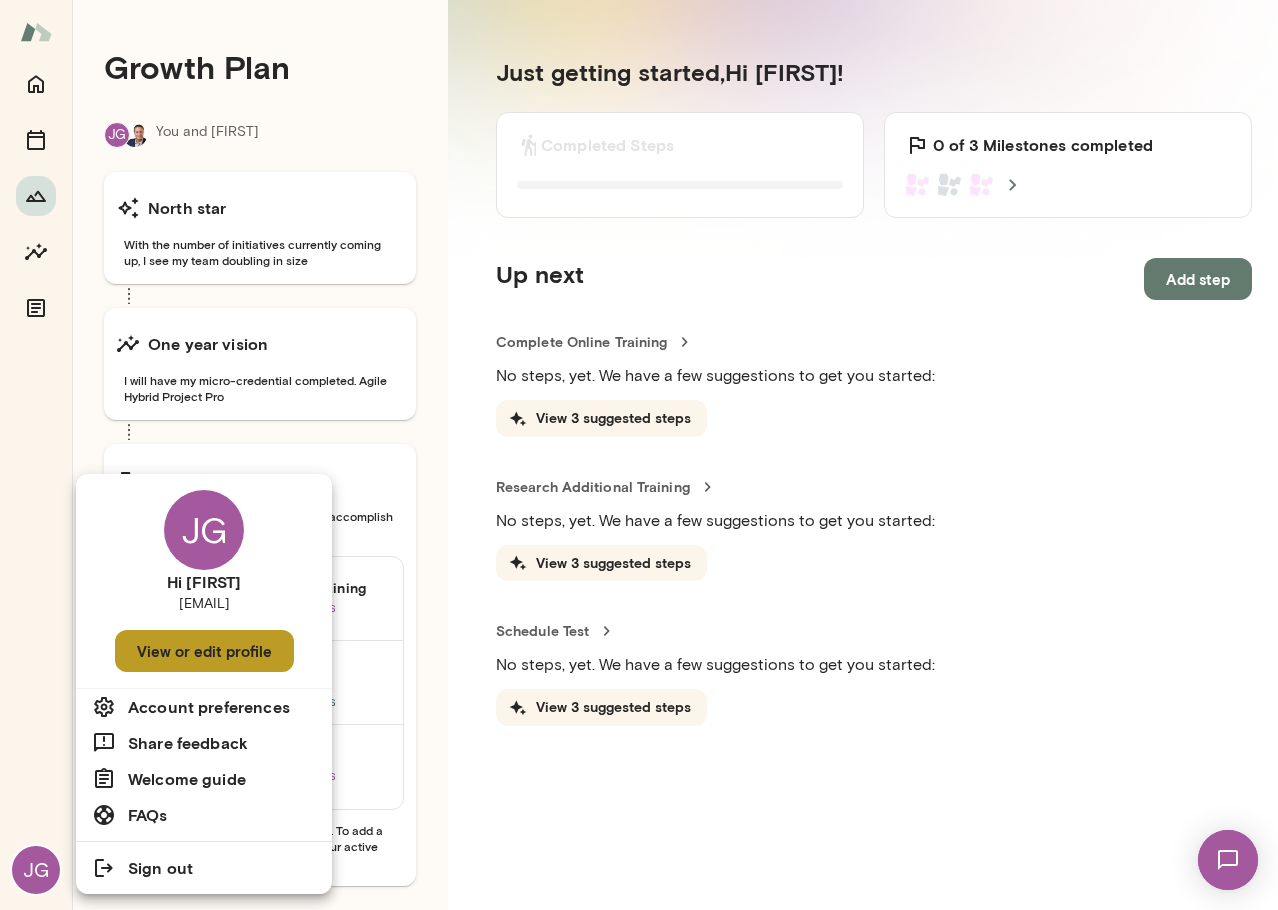 click on "View or edit profile" at bounding box center [204, 651] 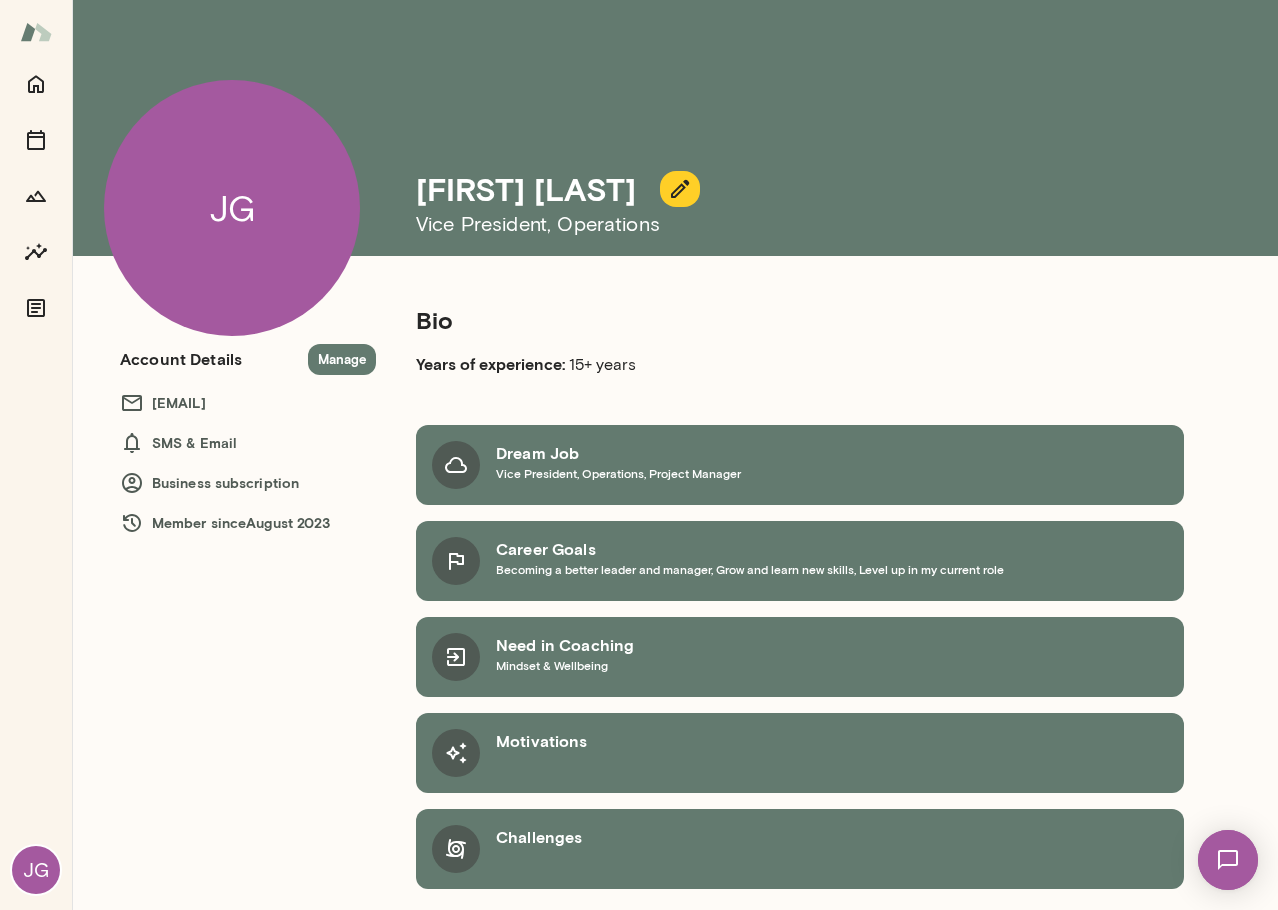 click on "Business subscription" at bounding box center (248, 483) 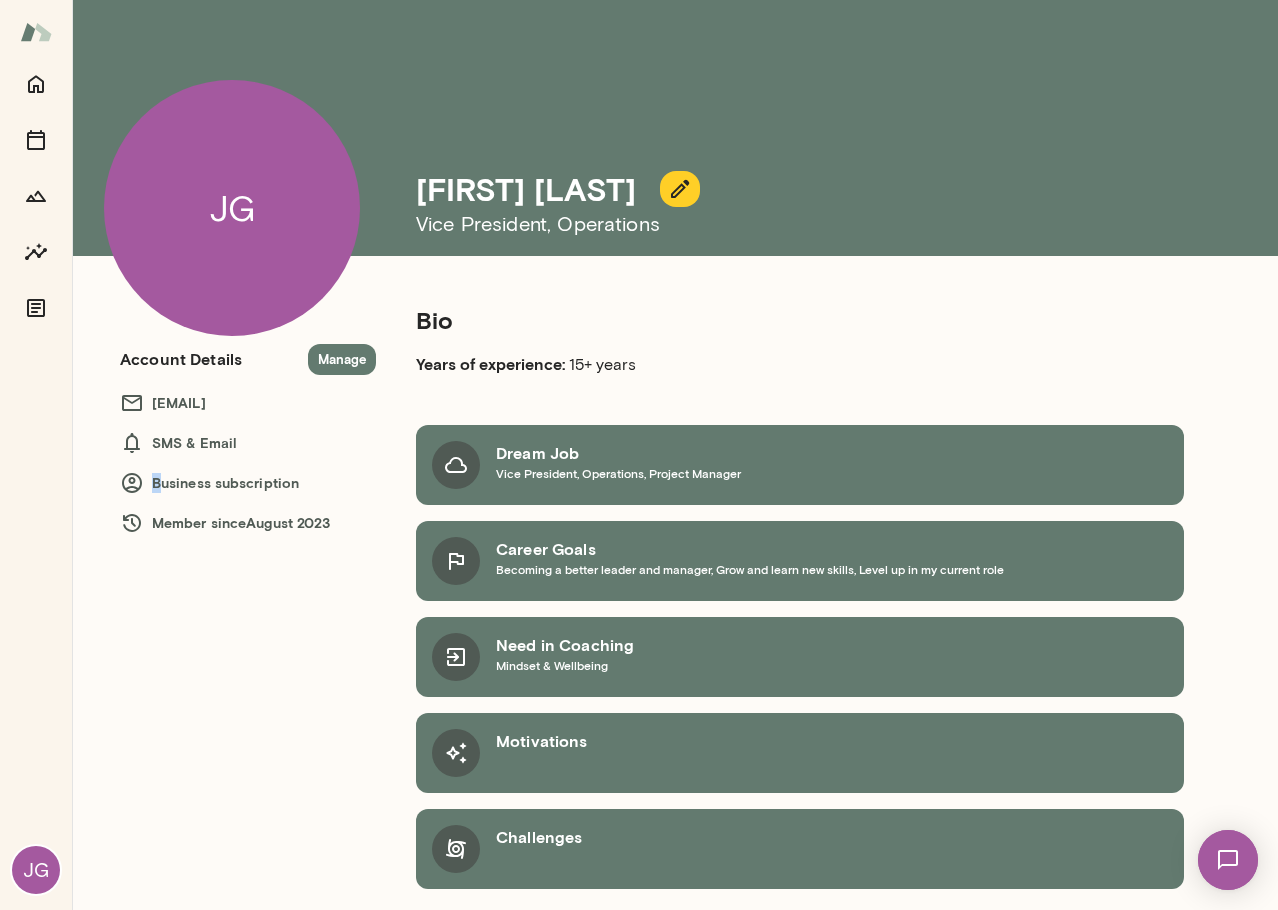 click on "Business subscription" at bounding box center [248, 483] 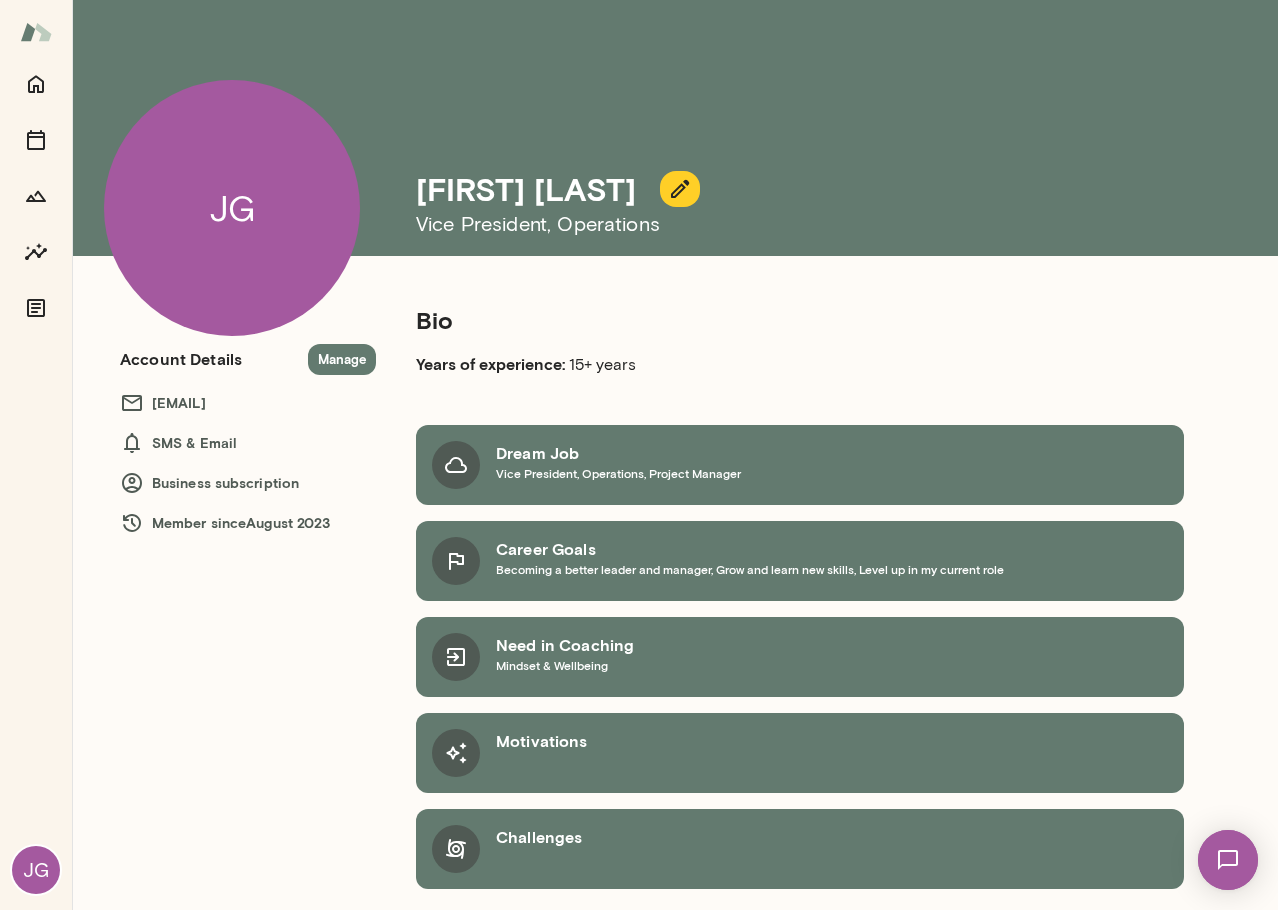 click on "Bio Years of experience:   15+ years Dream Job Vice President, Operations, Project Manager Career Goals Becoming a better leader and manager, Grow and learn new skills, Level up in my current role Need in Coaching Mindset & Wellbeing Motivations Challenges Account Details Manage [EMAIL] SMS & Email Business subscription Member since  [MONTH] [YEAR]" at bounding box center (672, 599) 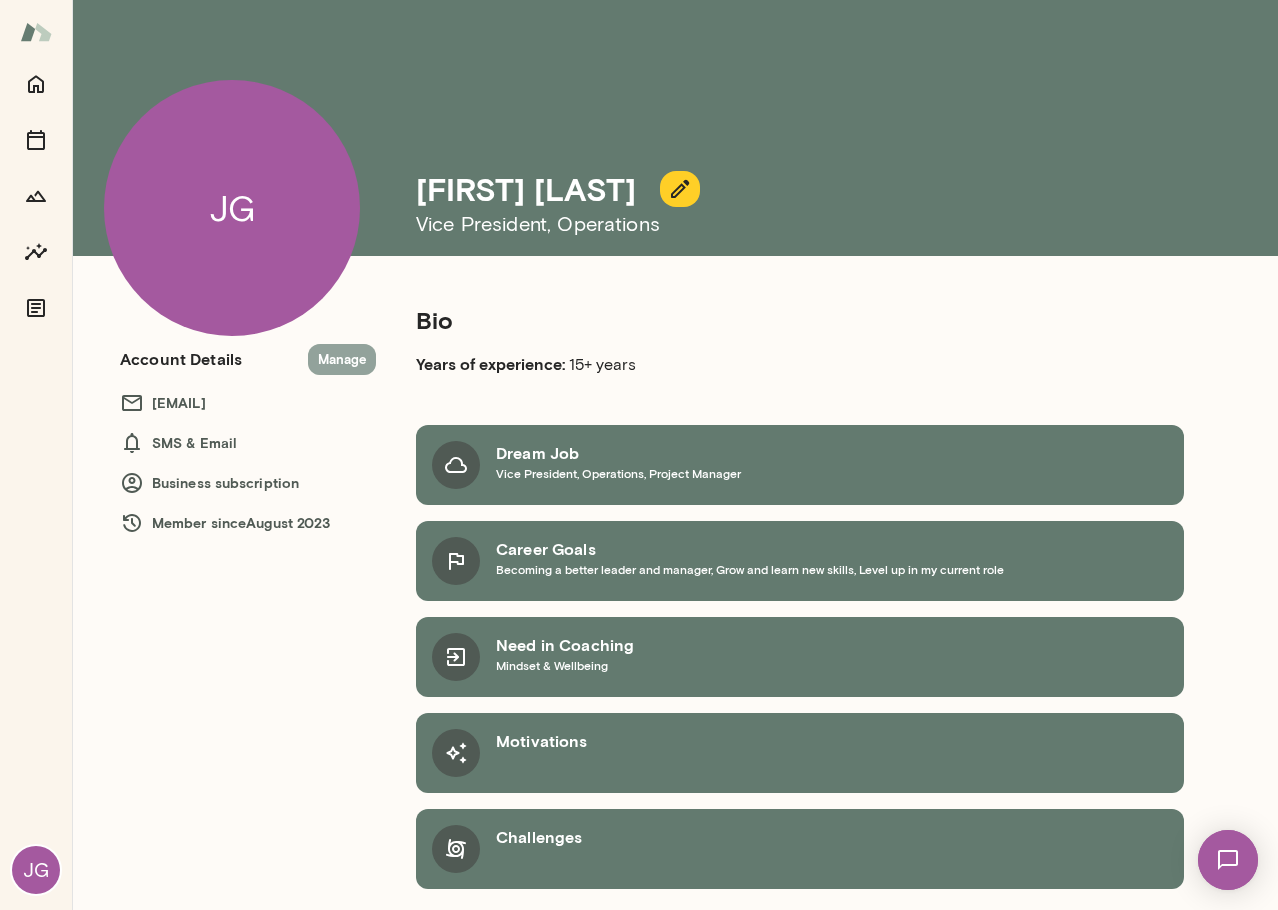 click on "Manage" at bounding box center (342, 359) 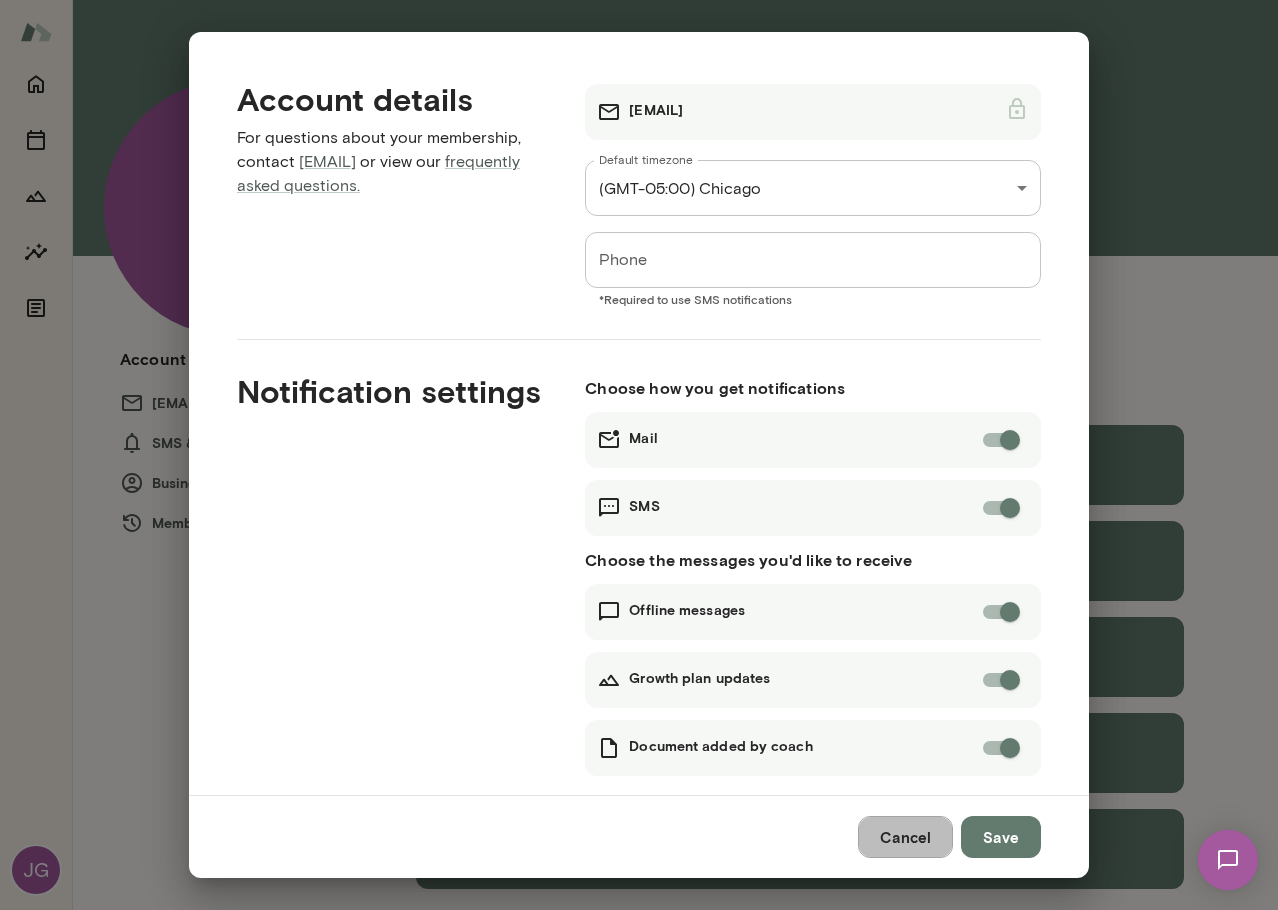 click on "Cancel" at bounding box center [905, 837] 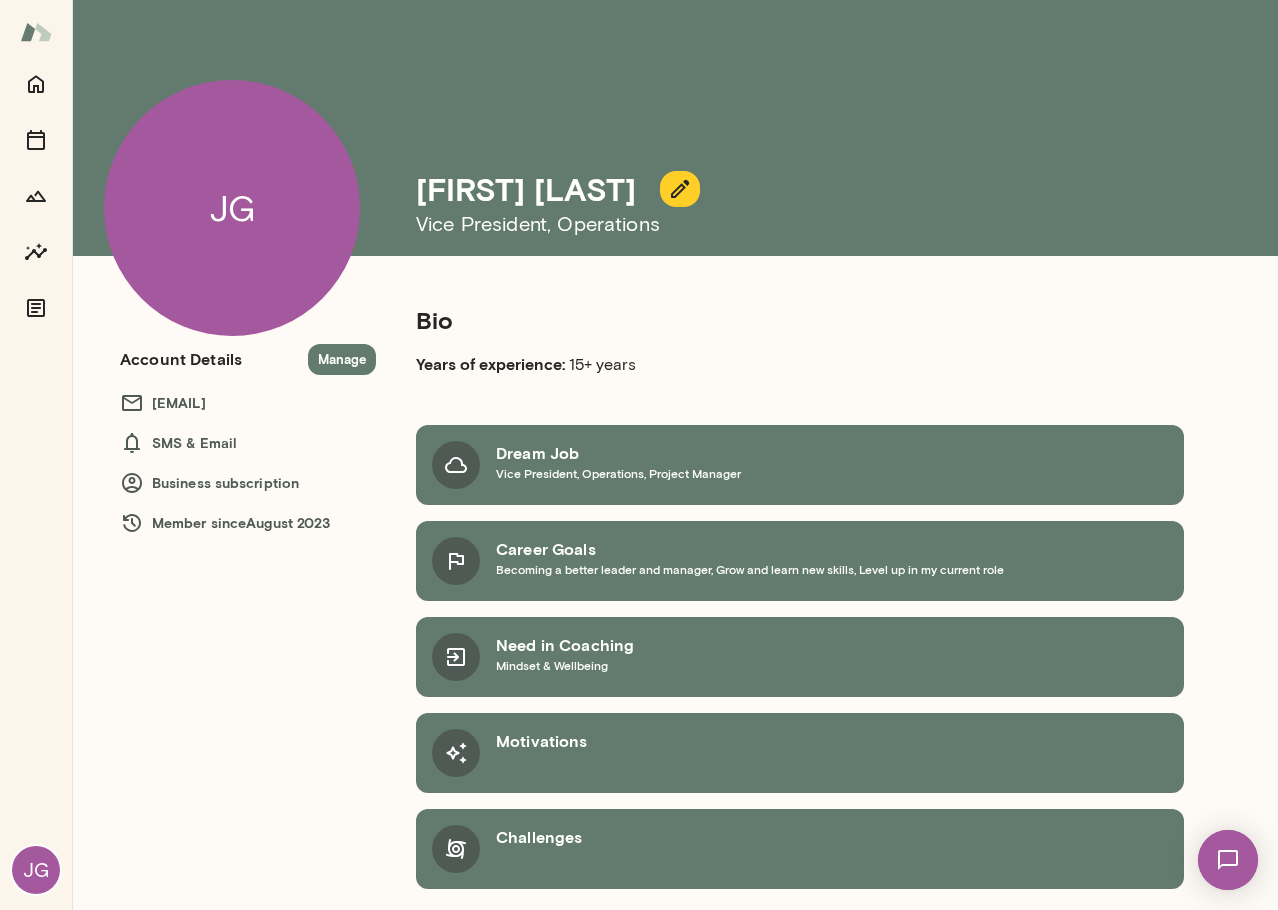click at bounding box center [36, 32] 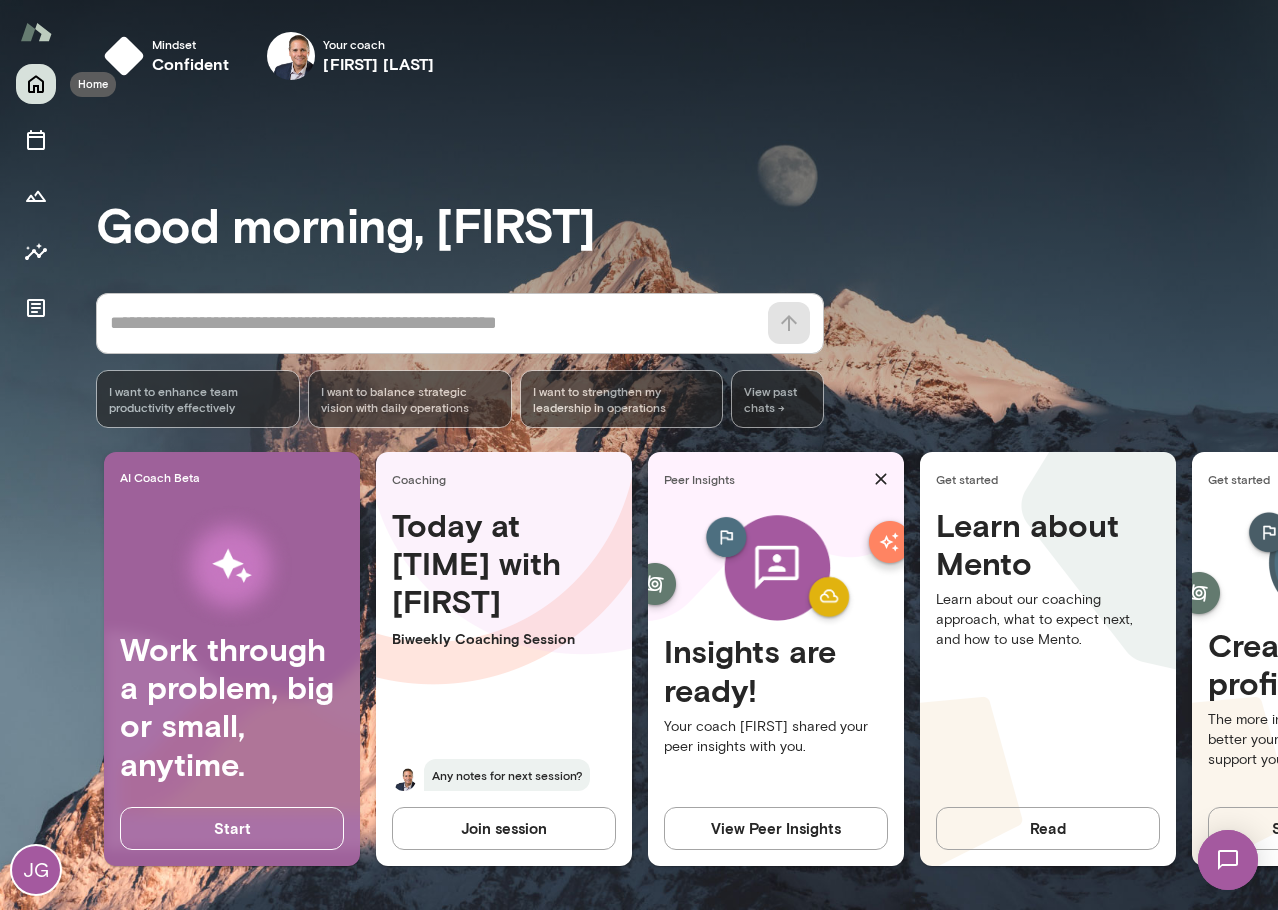 click 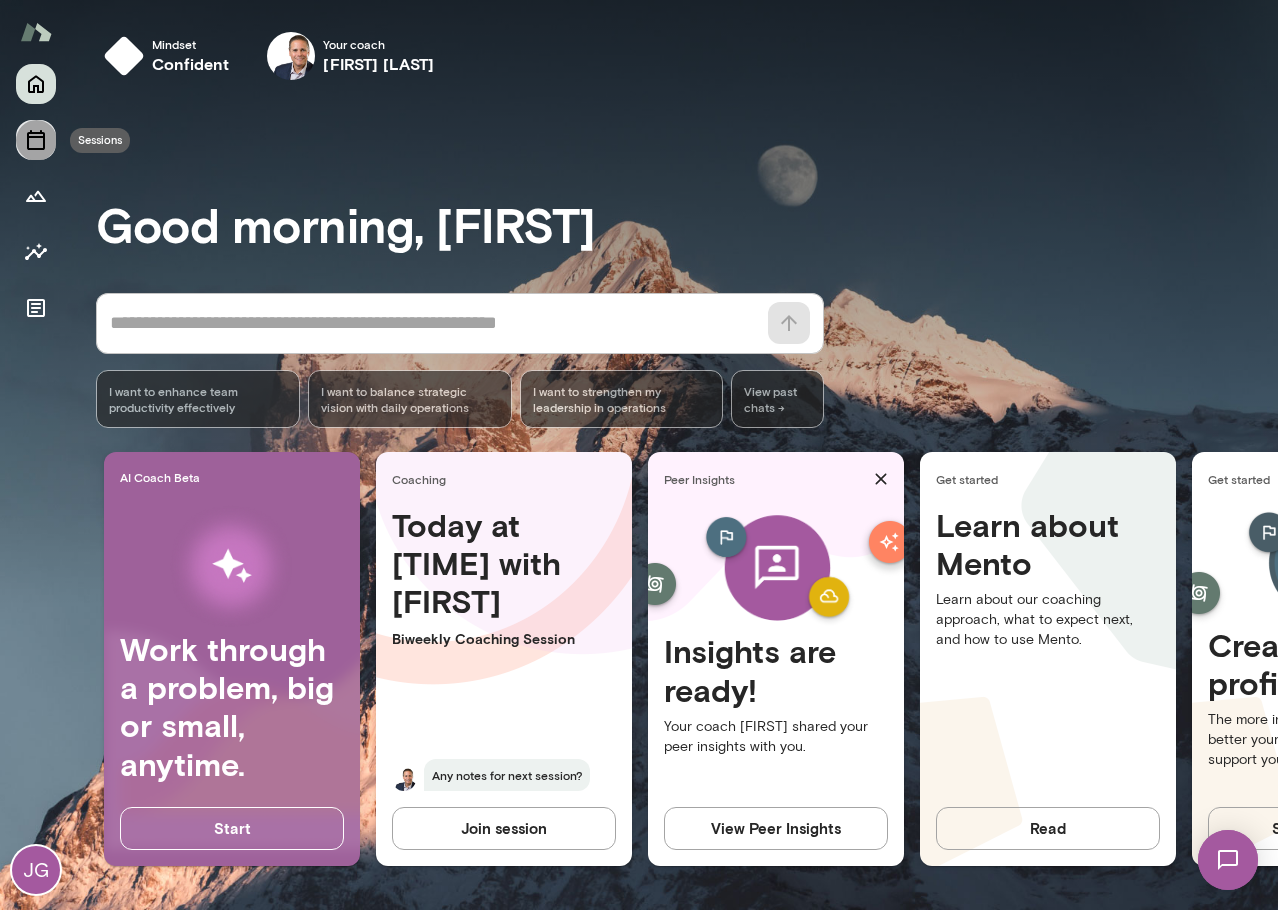 click 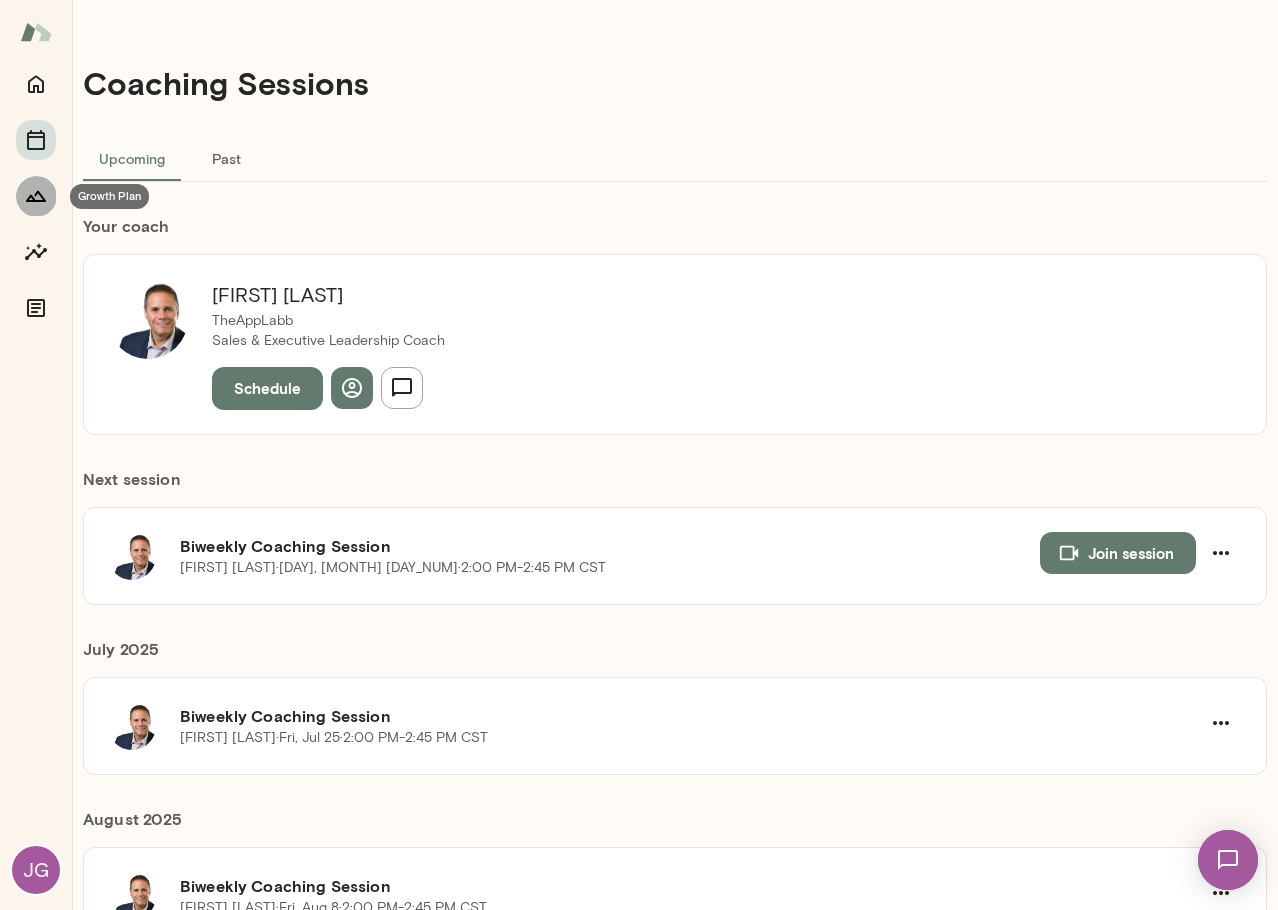 click 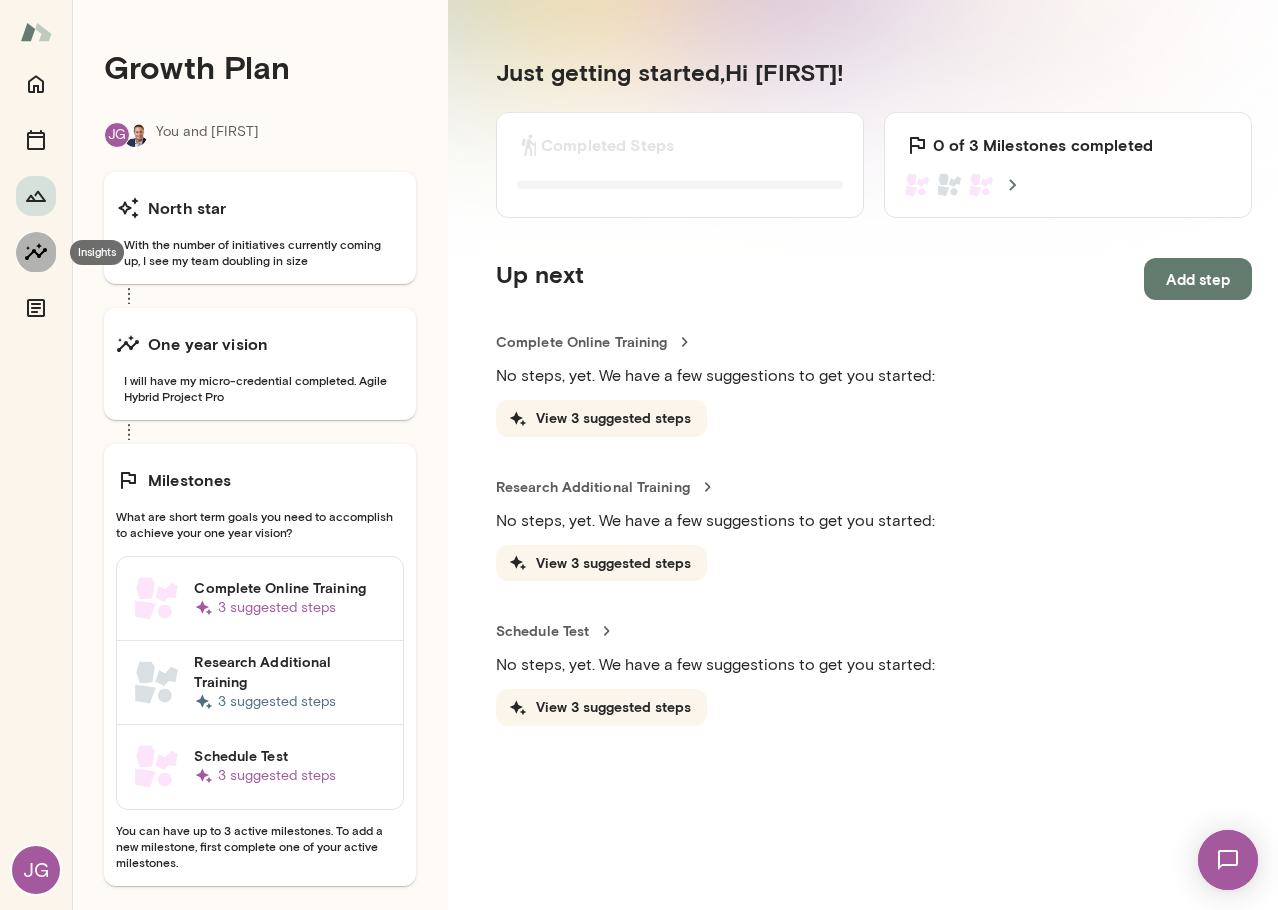 click 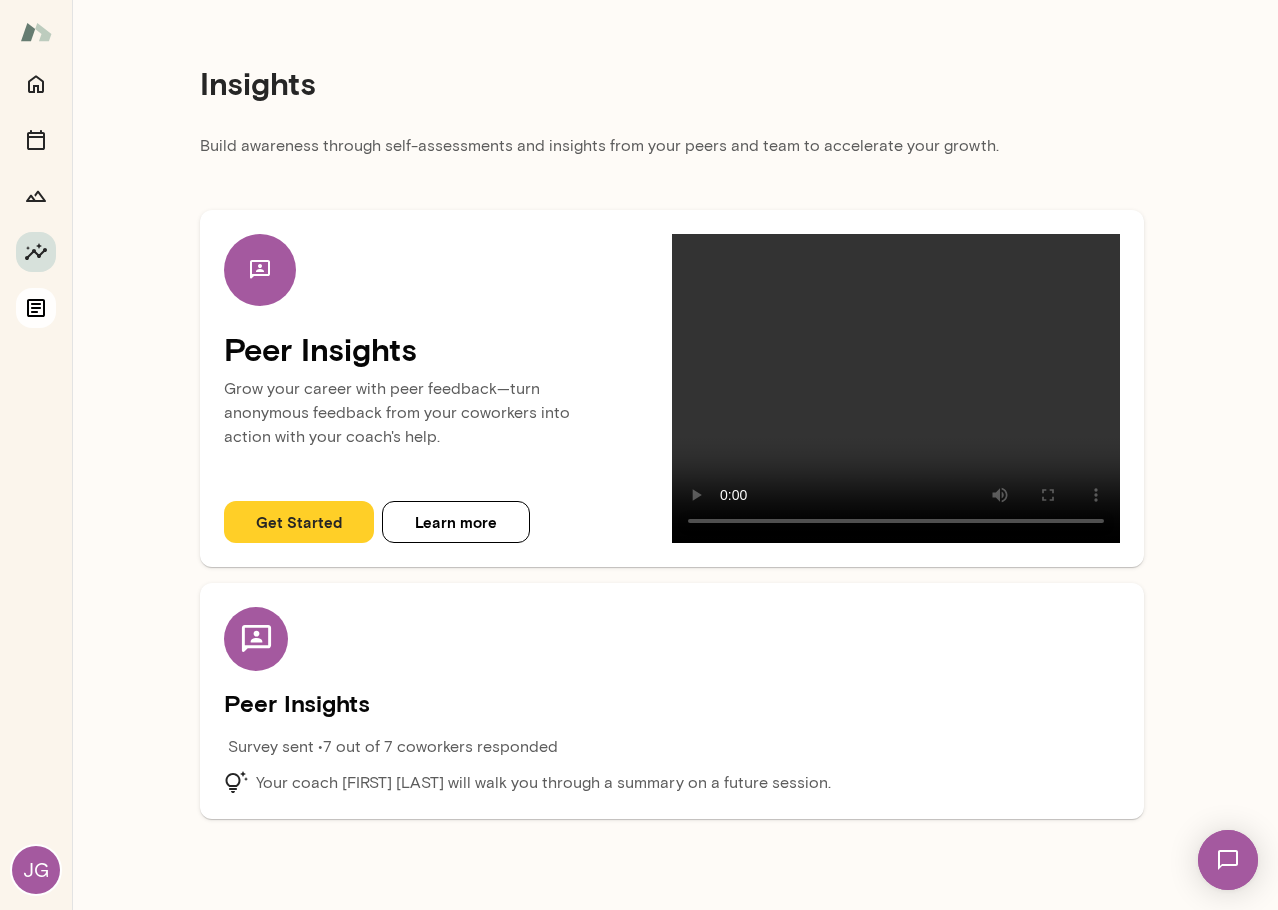 click 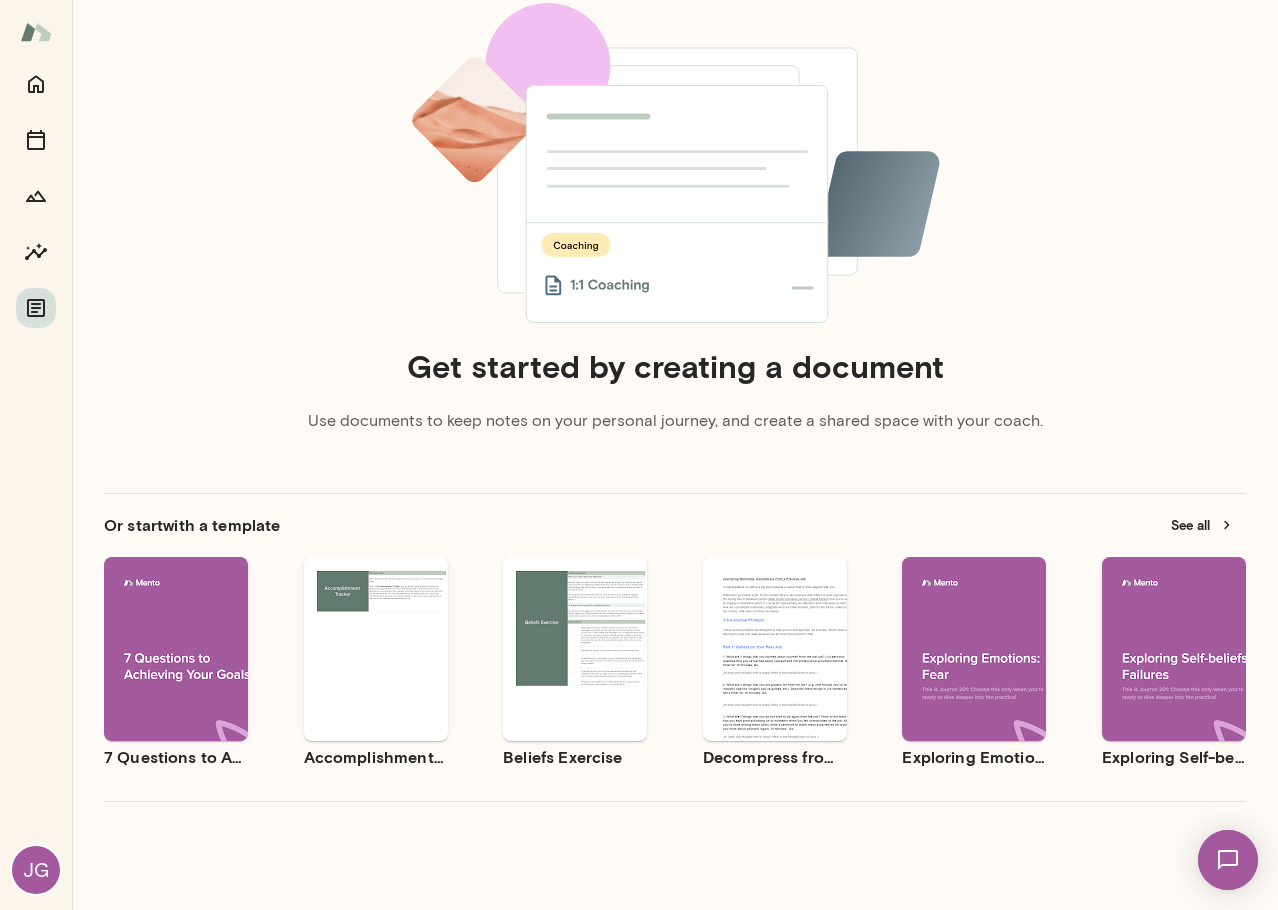 scroll, scrollTop: 183, scrollLeft: 0, axis: vertical 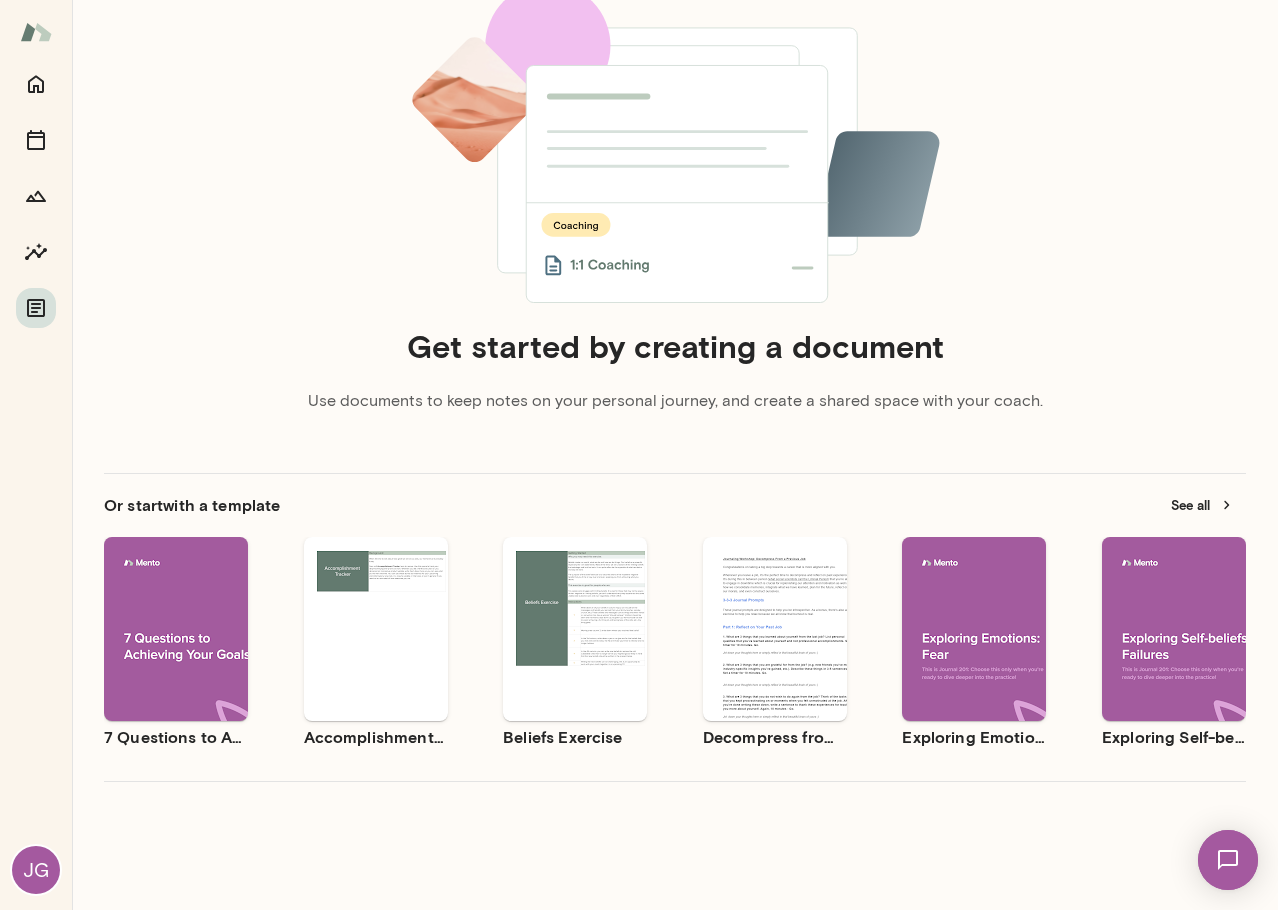 click at bounding box center [1228, 860] 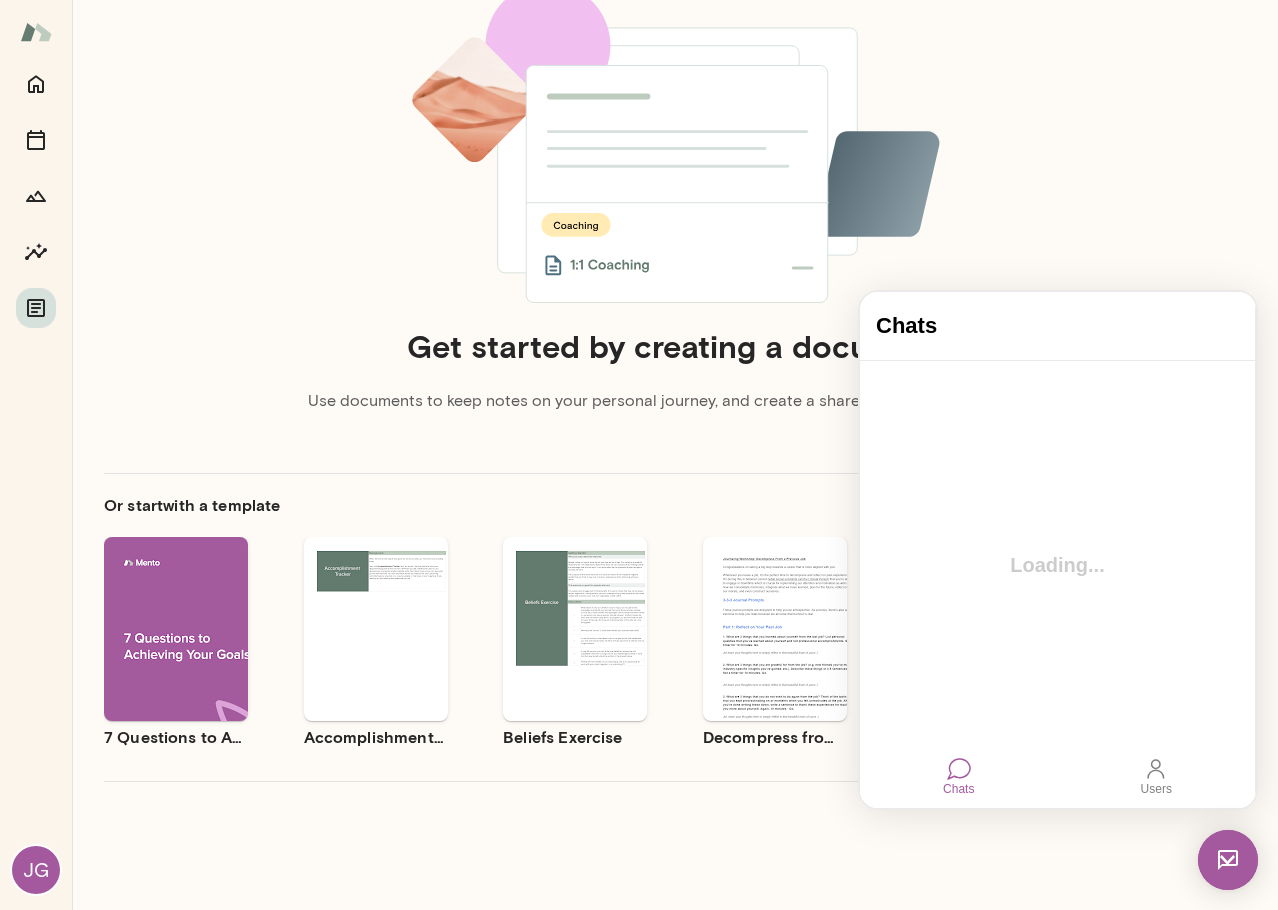 scroll, scrollTop: 0, scrollLeft: 0, axis: both 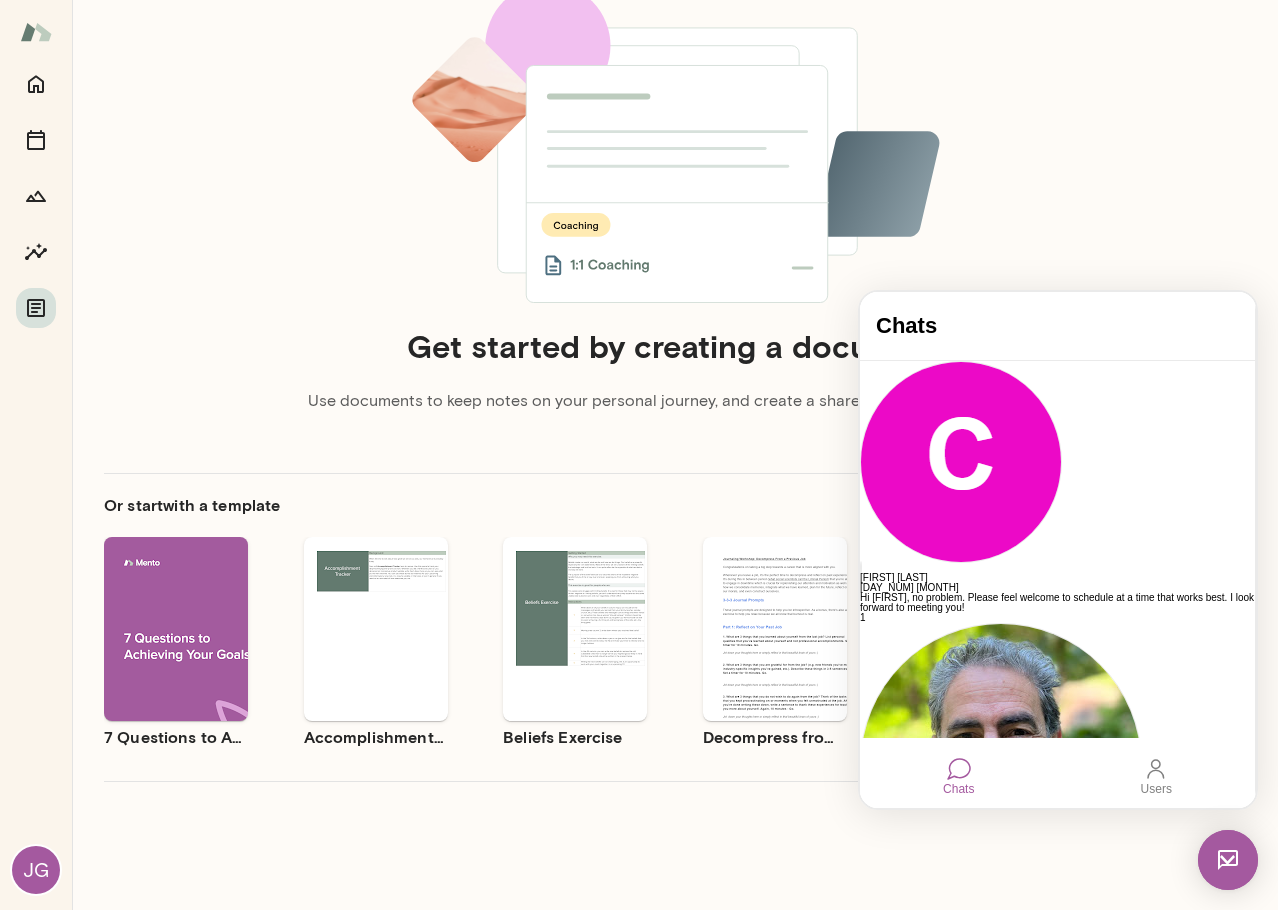 click at bounding box center [675, 834] 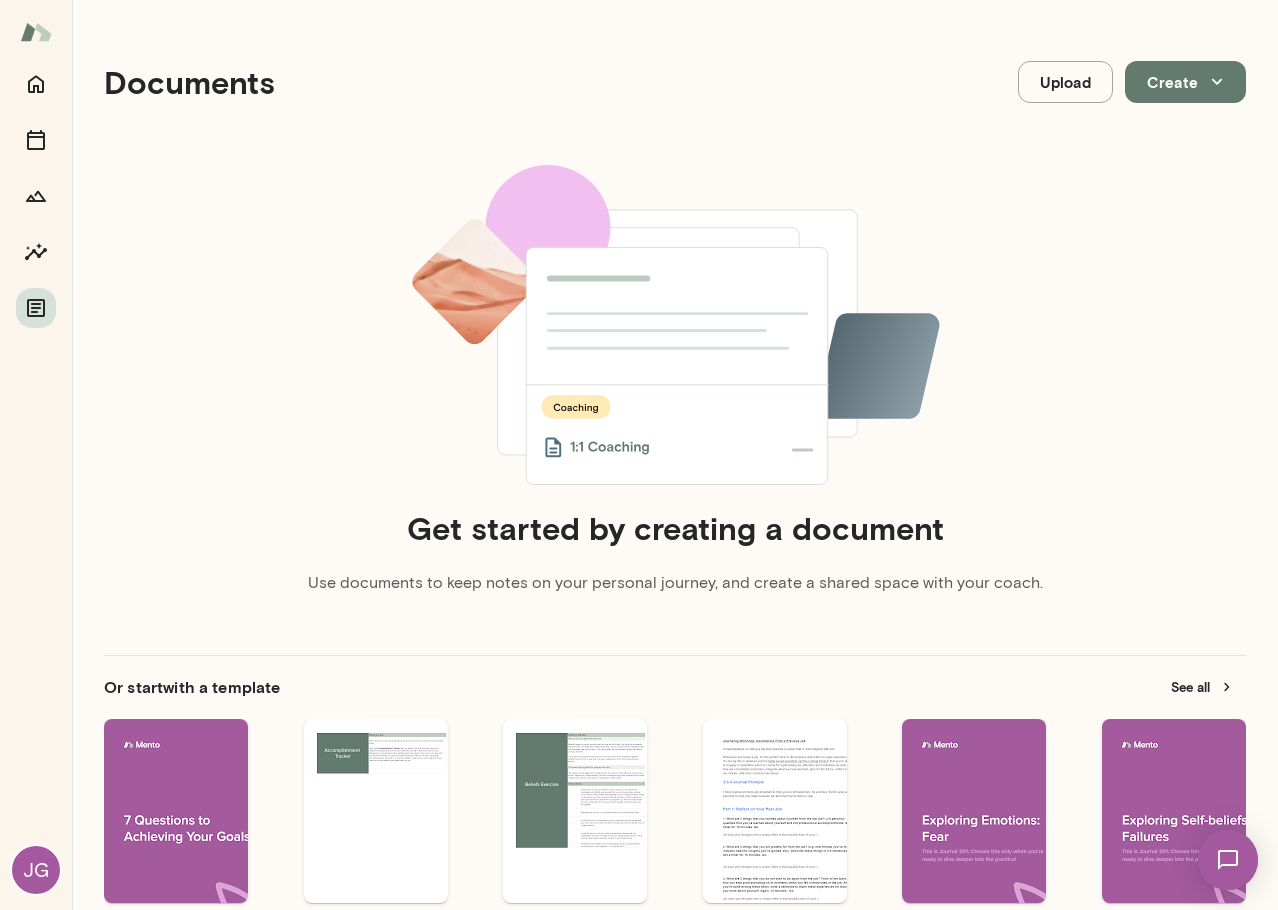 scroll, scrollTop: 0, scrollLeft: 0, axis: both 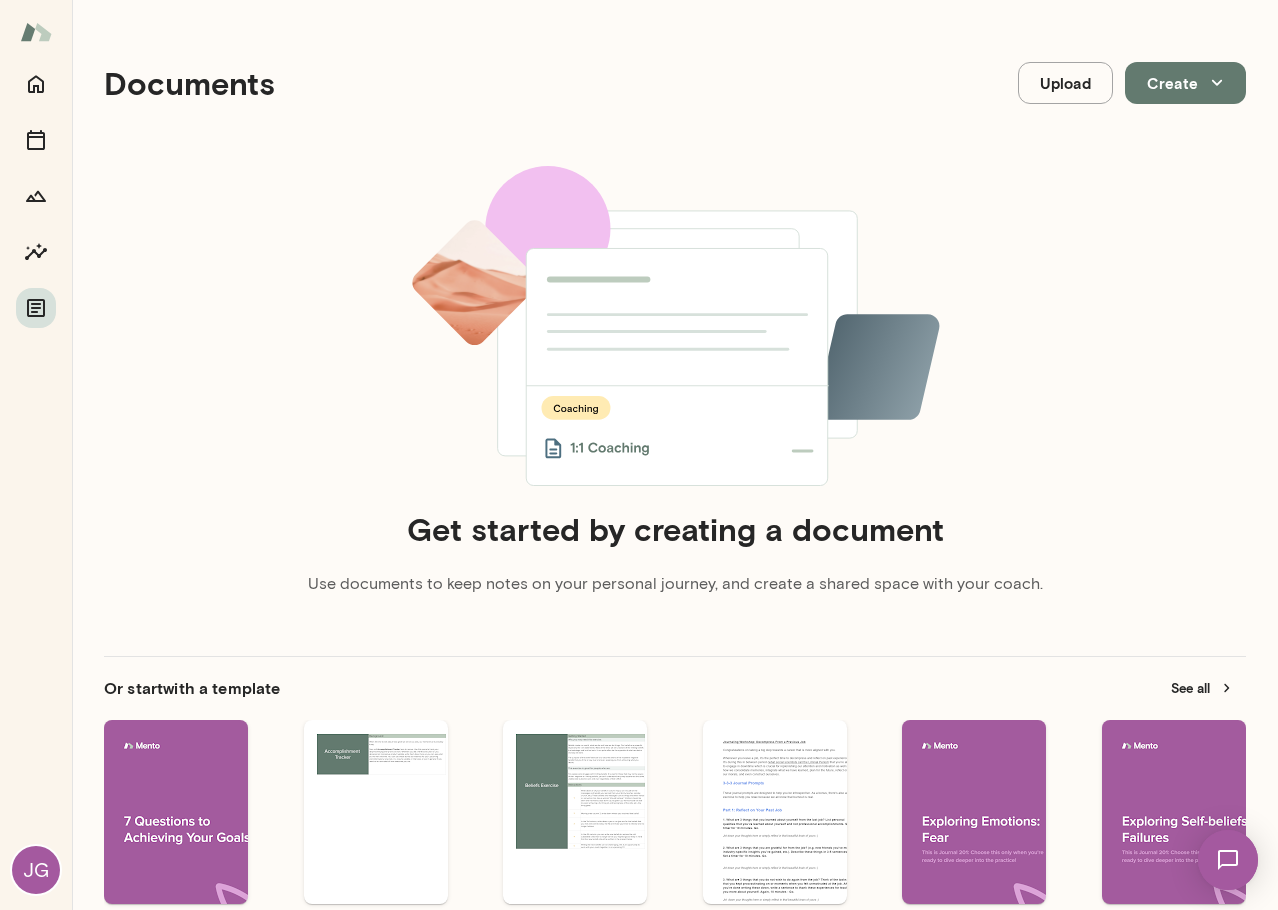 click at bounding box center [36, 32] 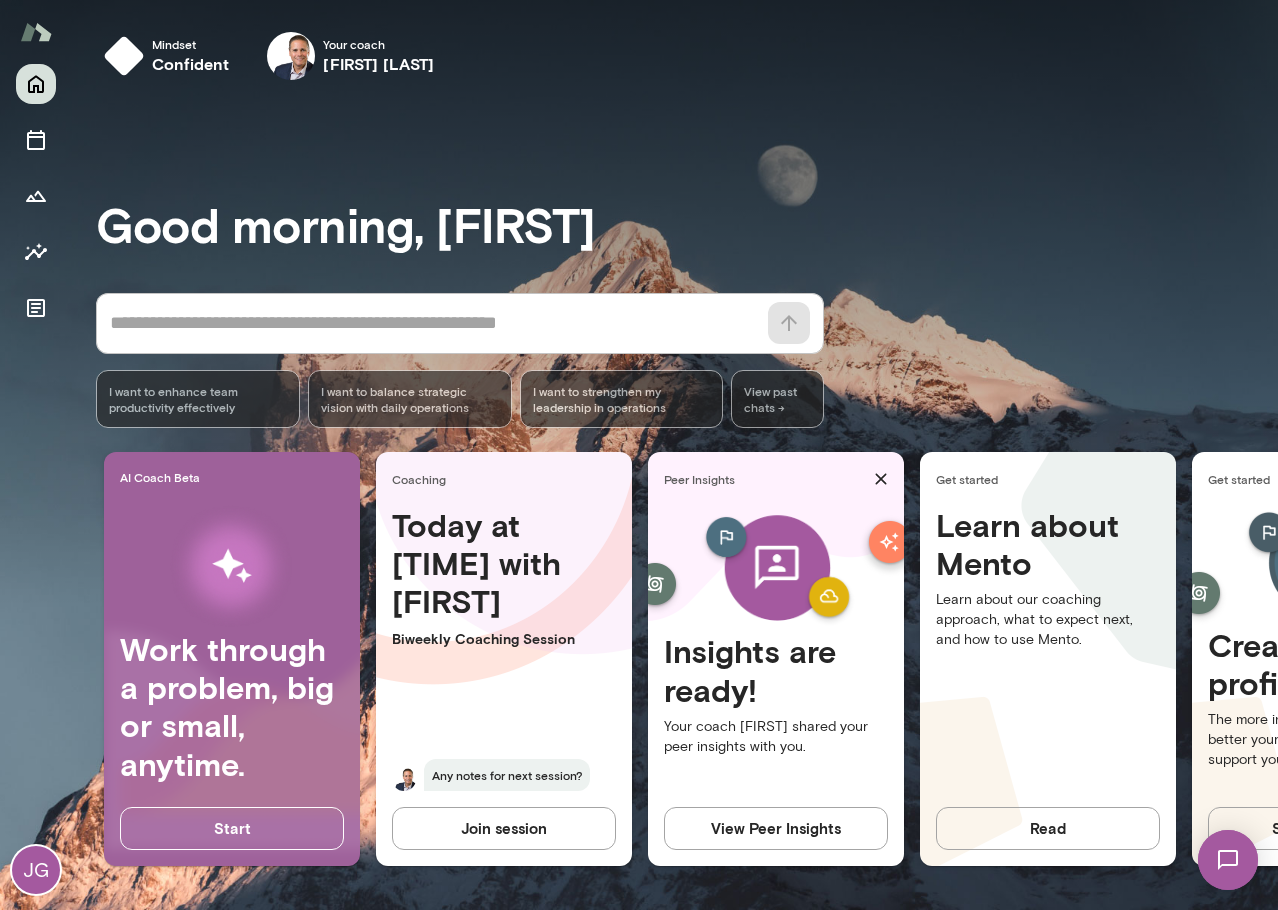 scroll, scrollTop: 6, scrollLeft: 0, axis: vertical 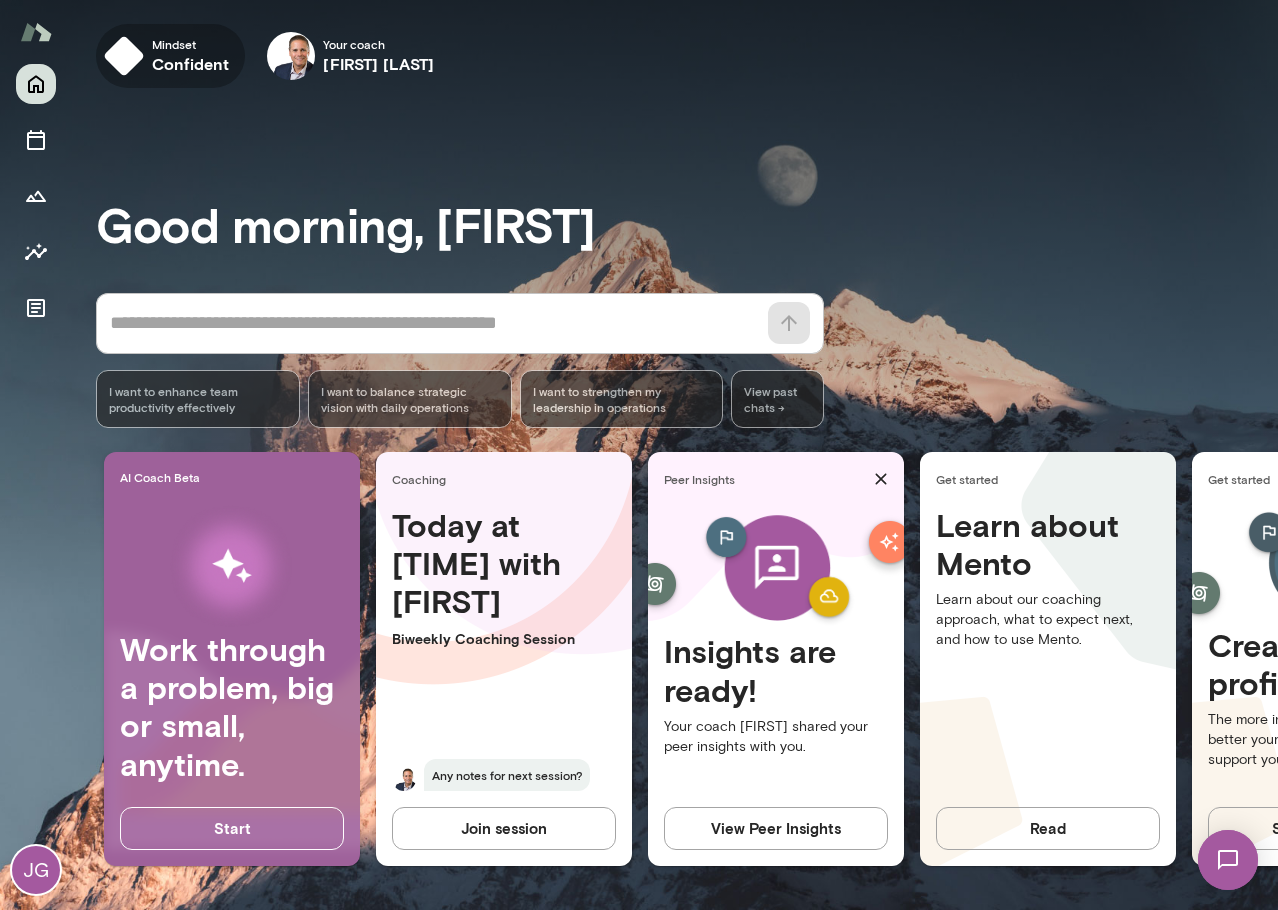 click on "Mindset" at bounding box center (190, 44) 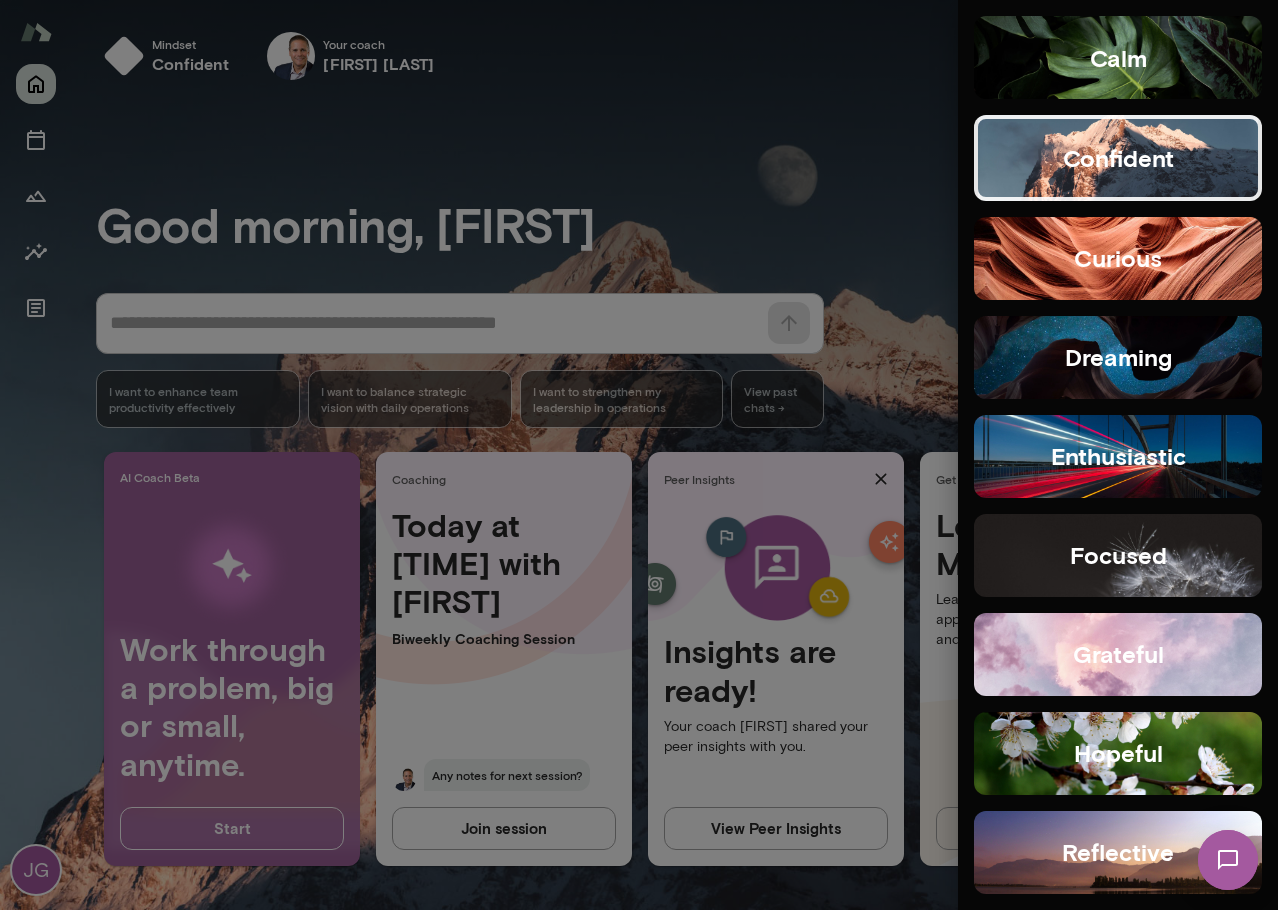 click at bounding box center [639, 455] 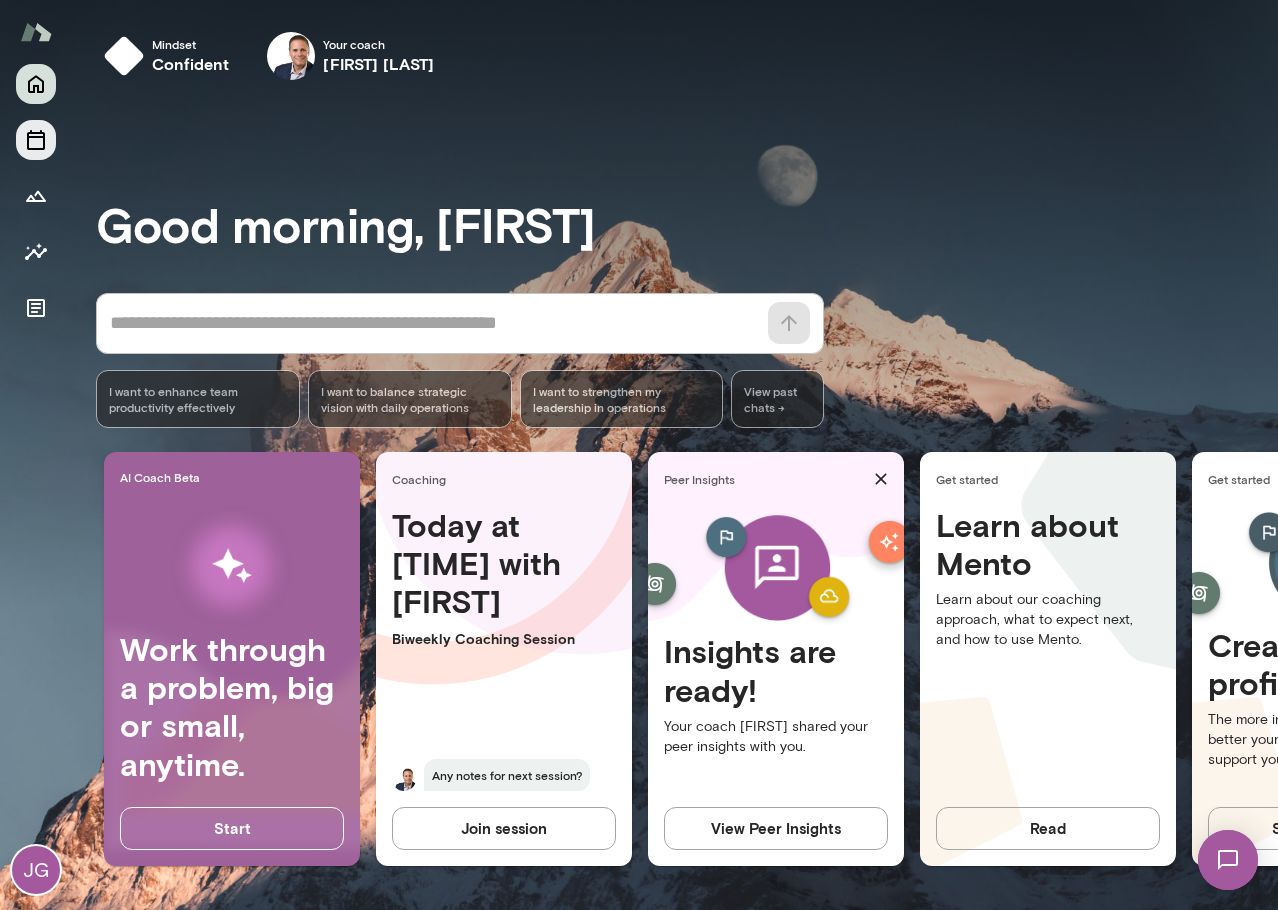 click 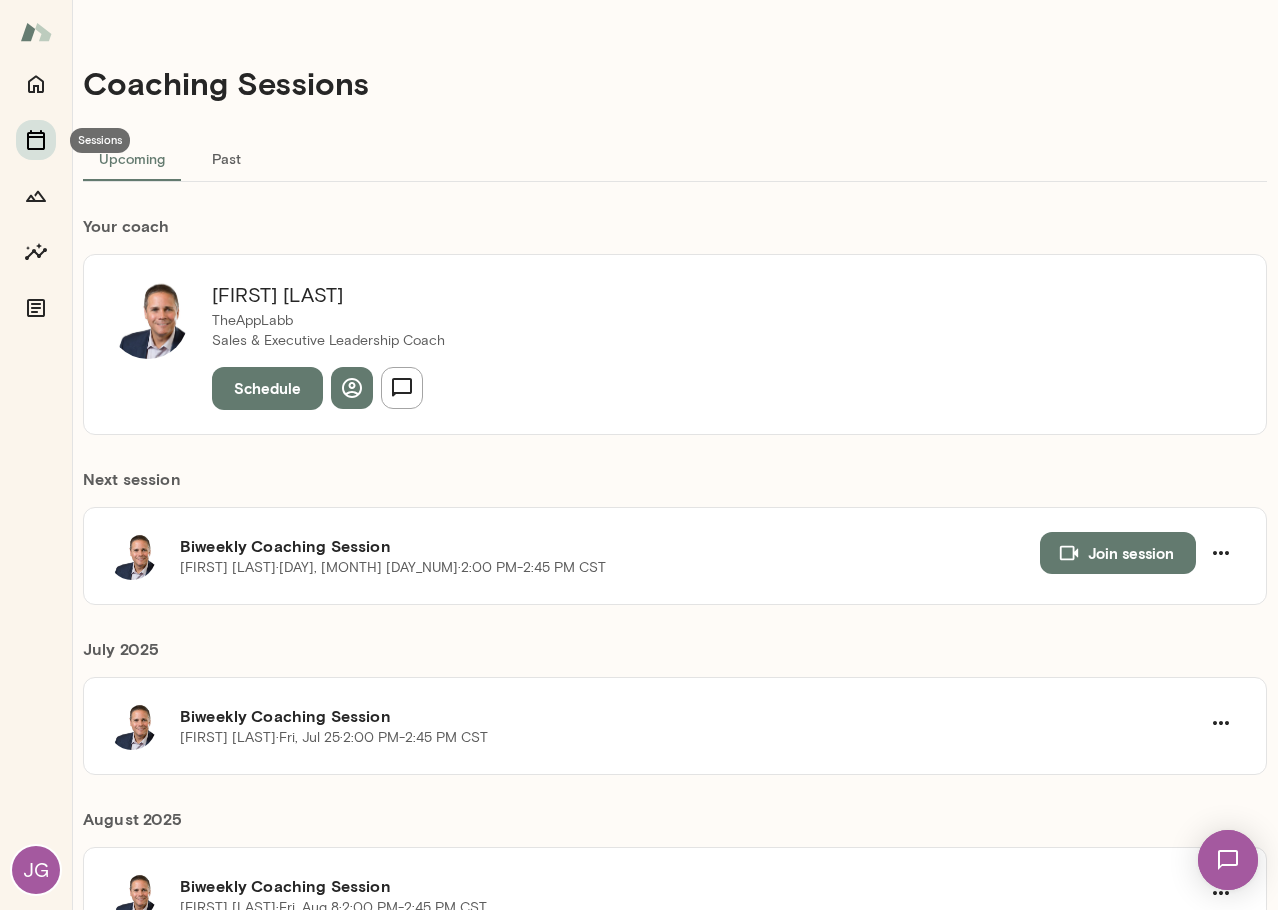 scroll, scrollTop: 0, scrollLeft: 0, axis: both 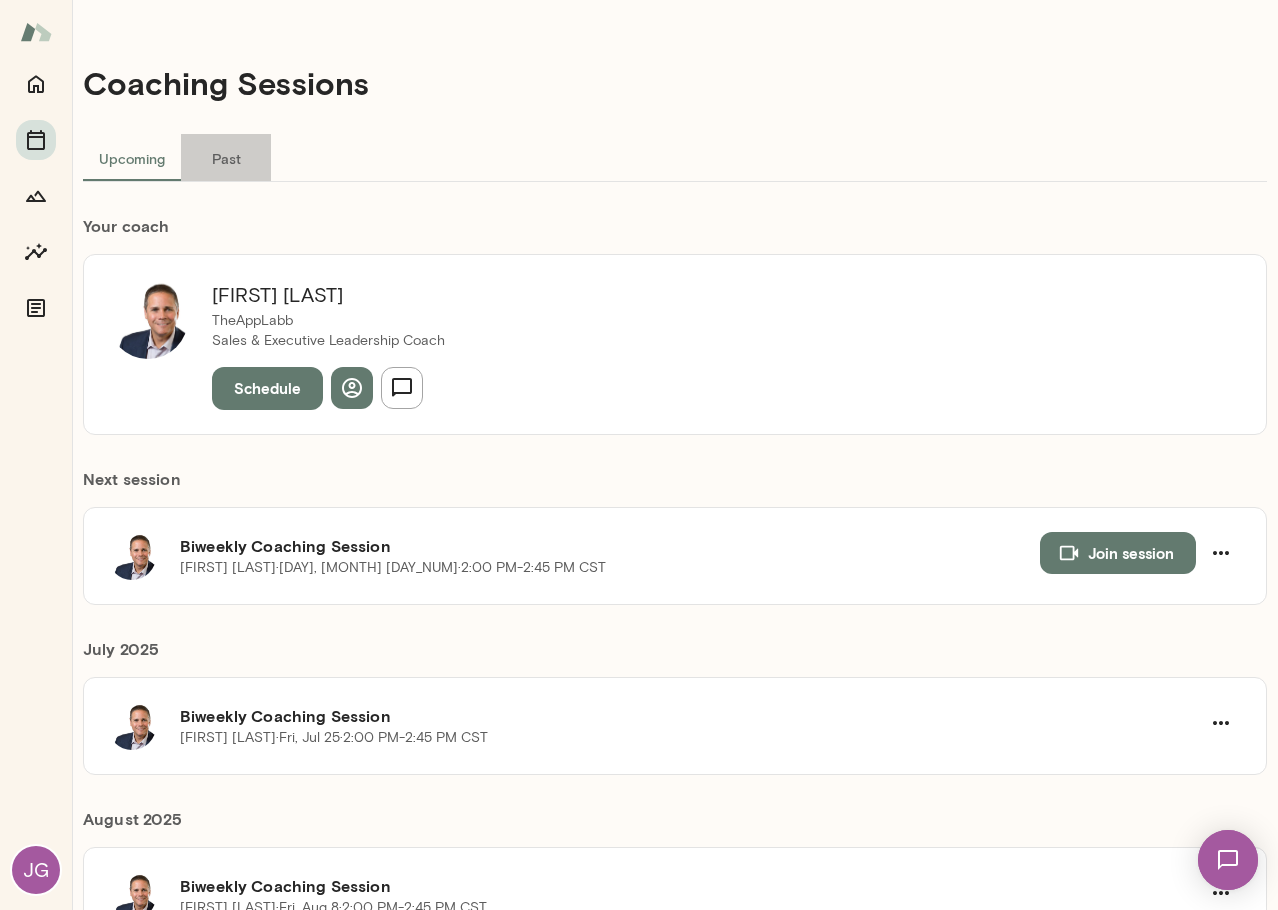 click on "Past" at bounding box center (226, 158) 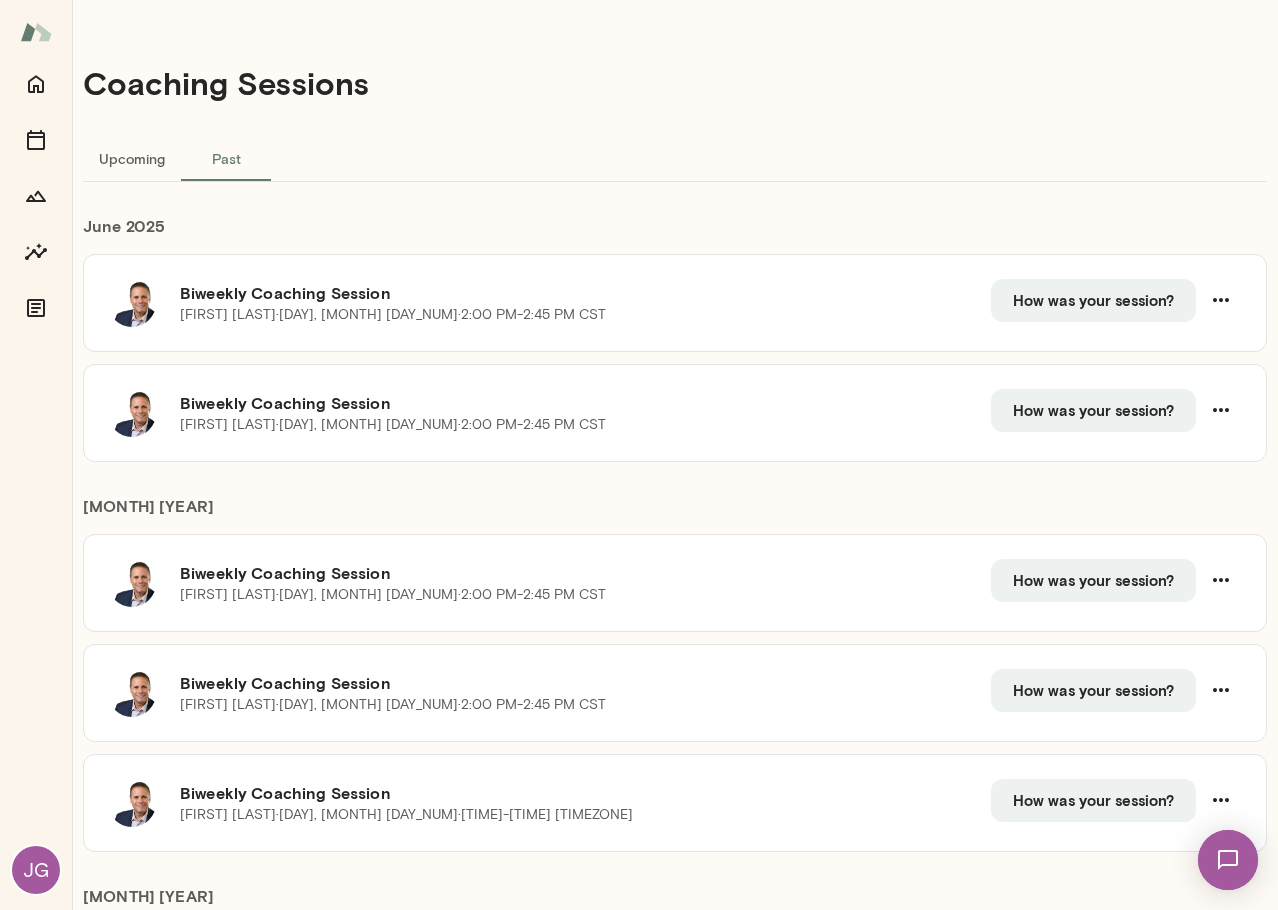 click on "Upcoming" at bounding box center [132, 158] 